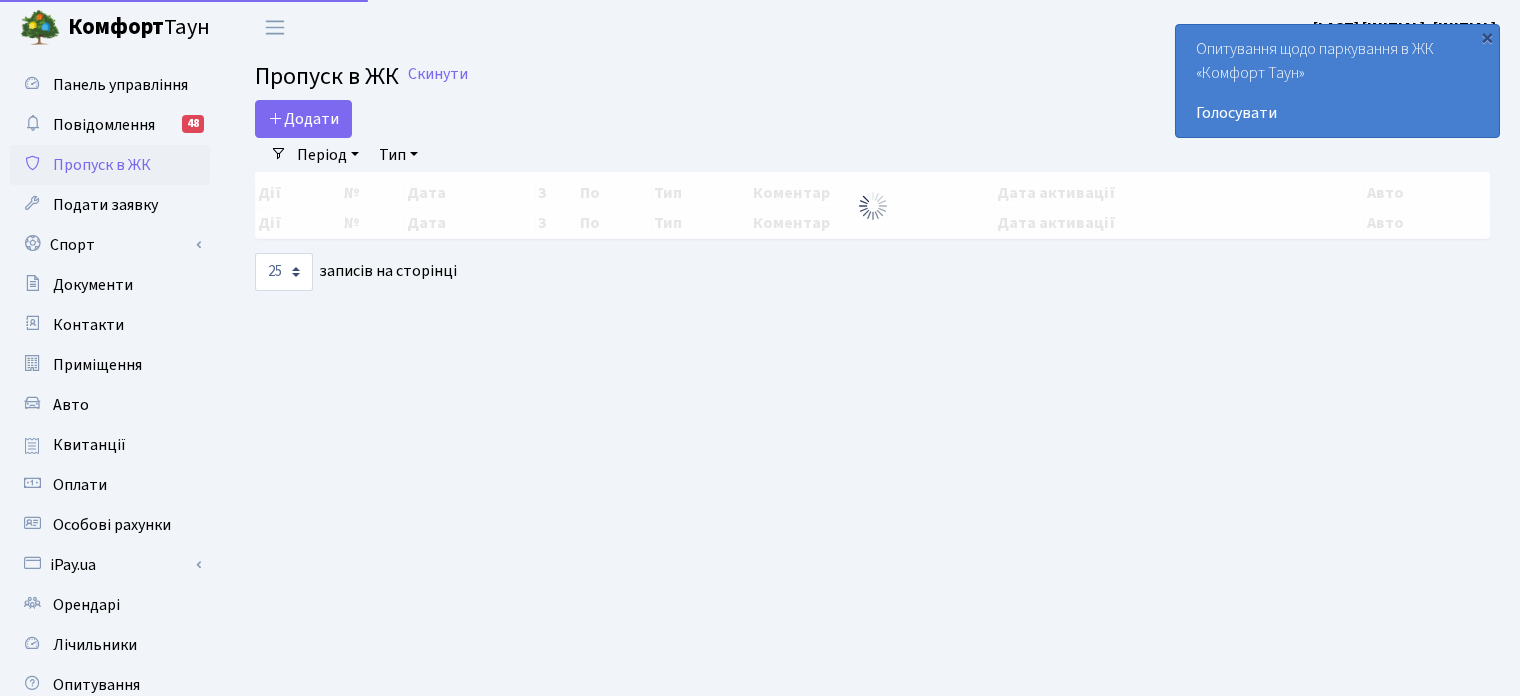 select on "25" 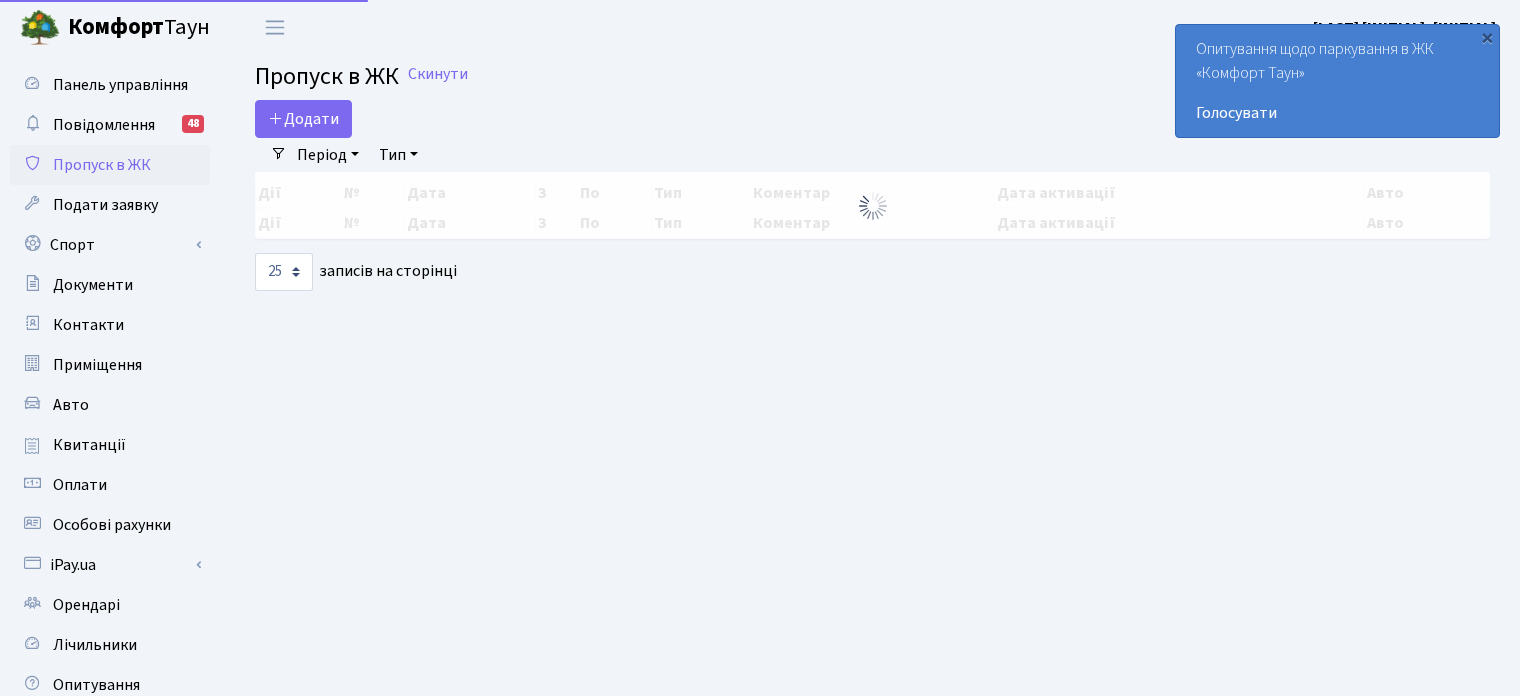 scroll, scrollTop: 0, scrollLeft: 0, axis: both 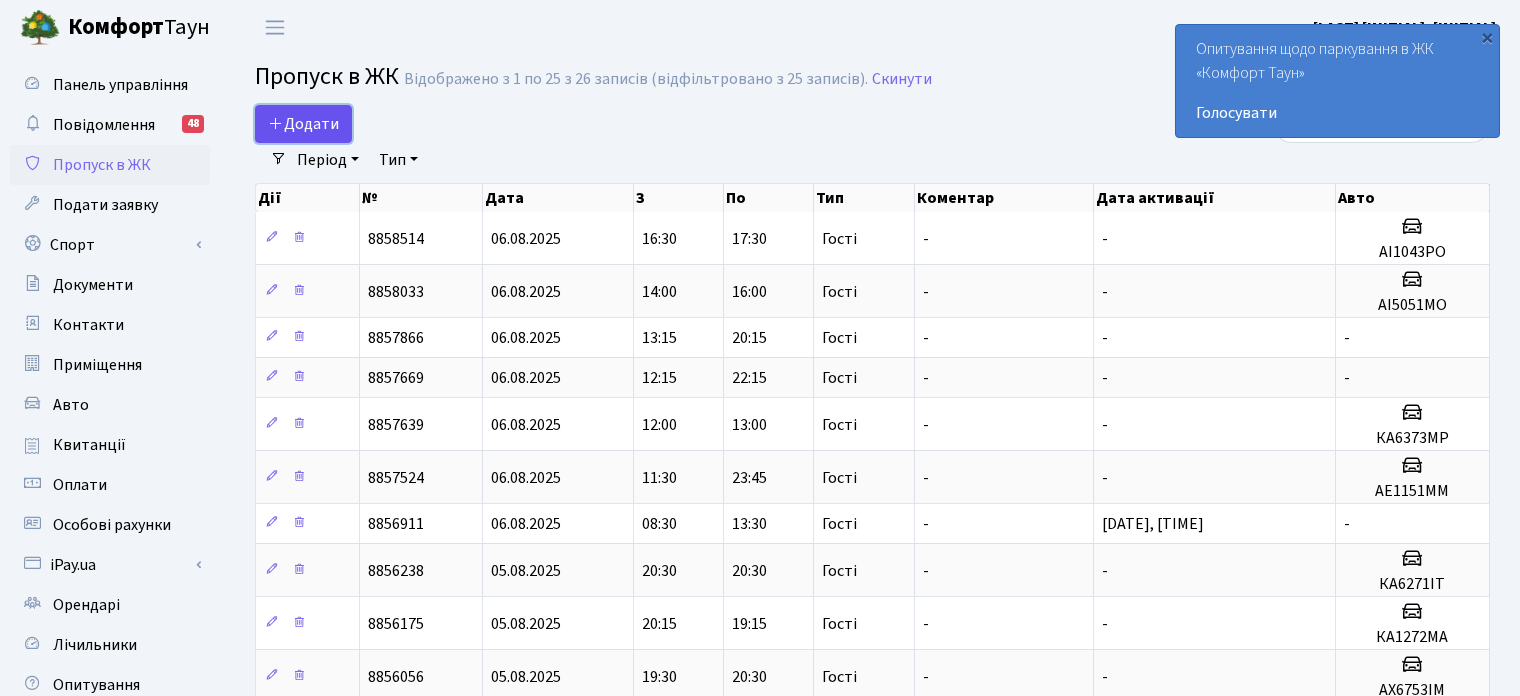 click on "Додати" at bounding box center [303, 124] 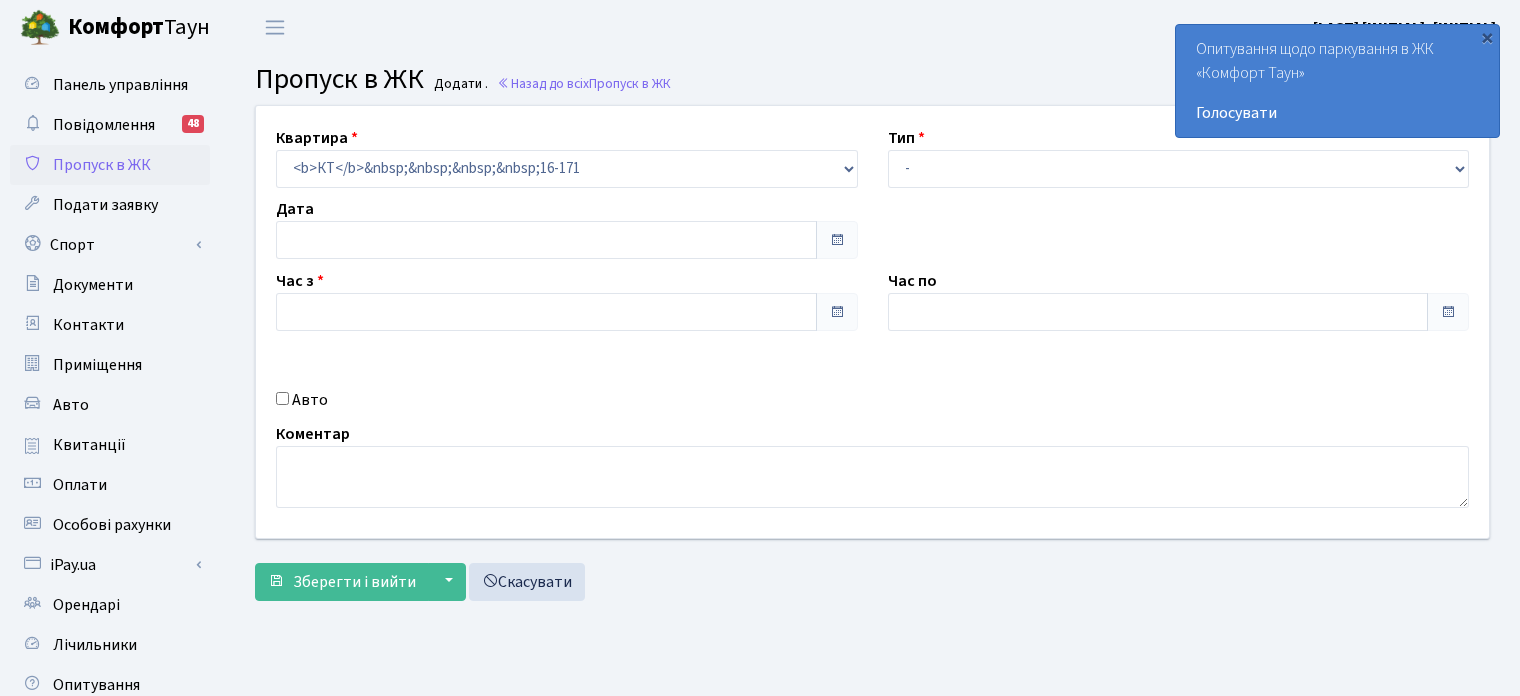 type on "07.08.2025" 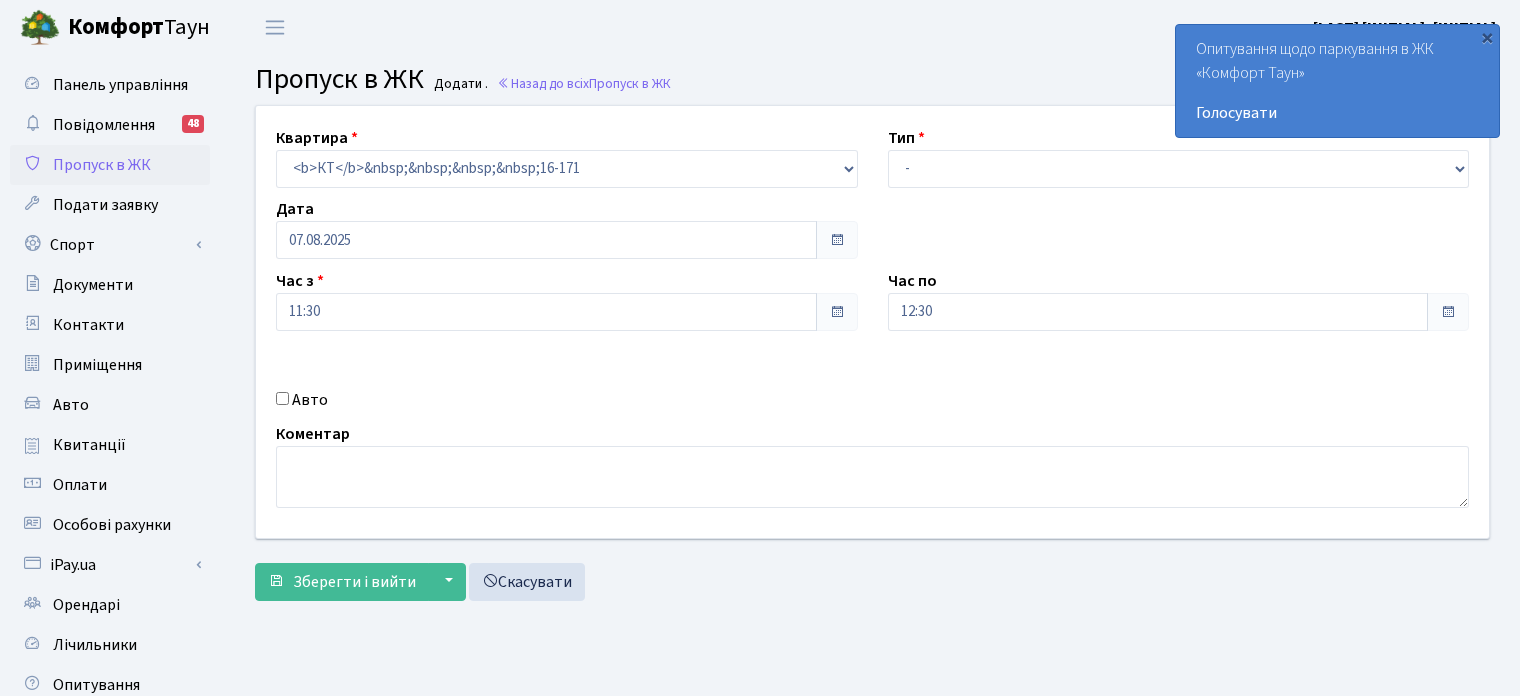 scroll, scrollTop: 0, scrollLeft: 0, axis: both 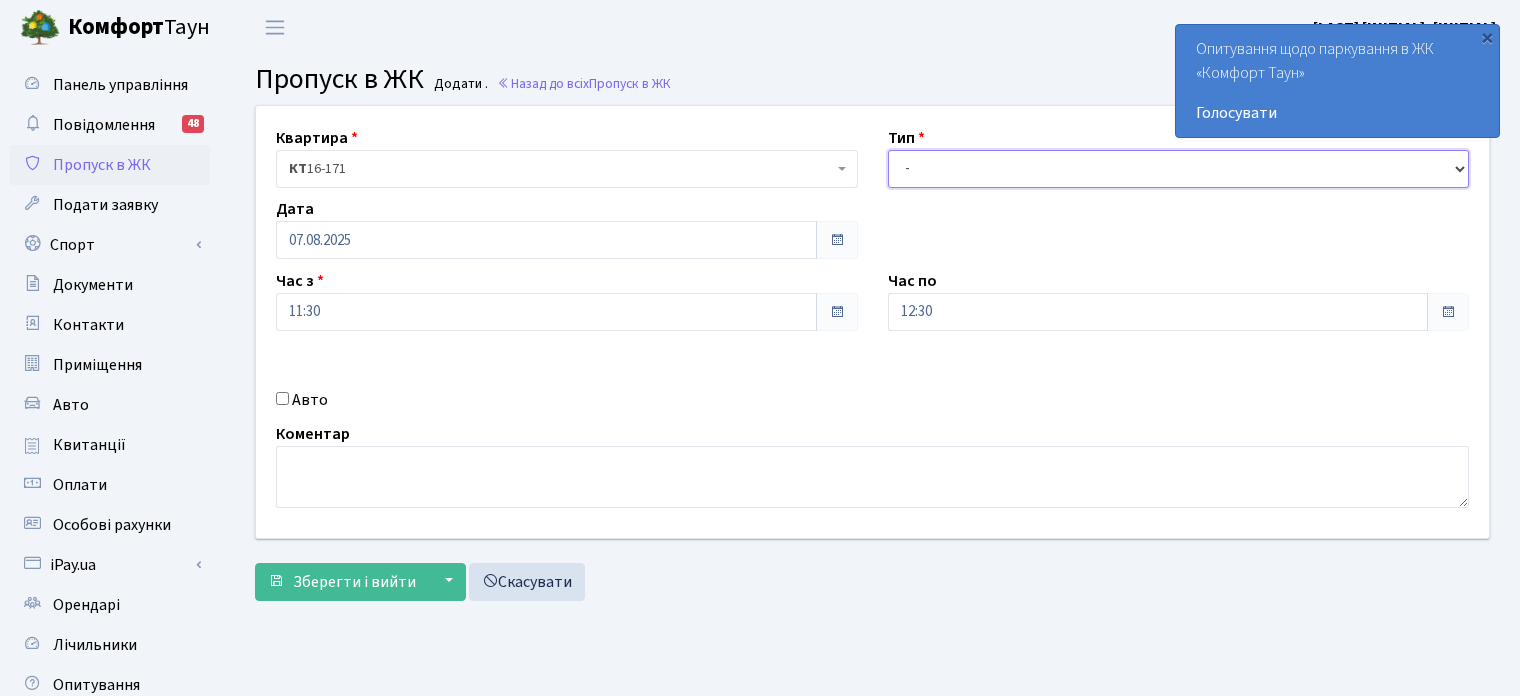 click on "-
Доставка
Таксі
Гості
Сервіс" at bounding box center [1179, 169] 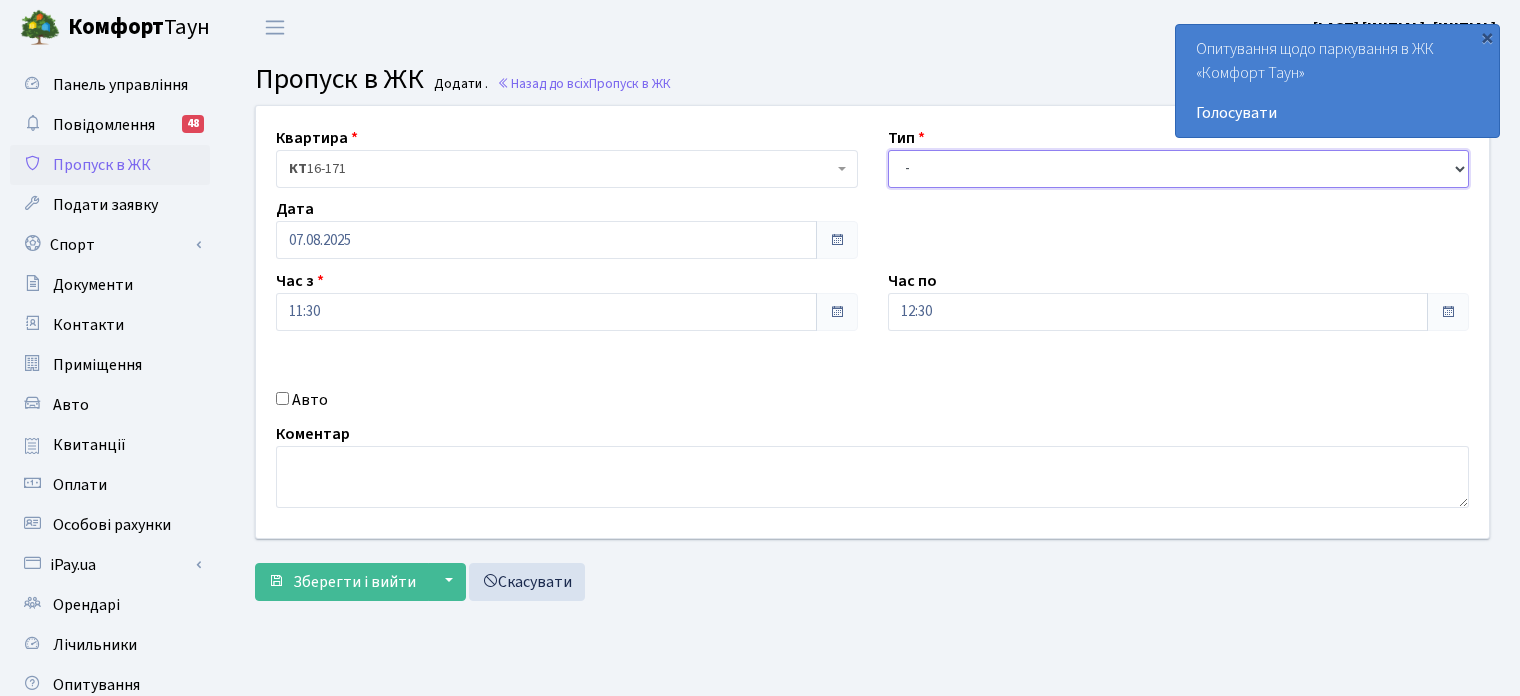 select on "3" 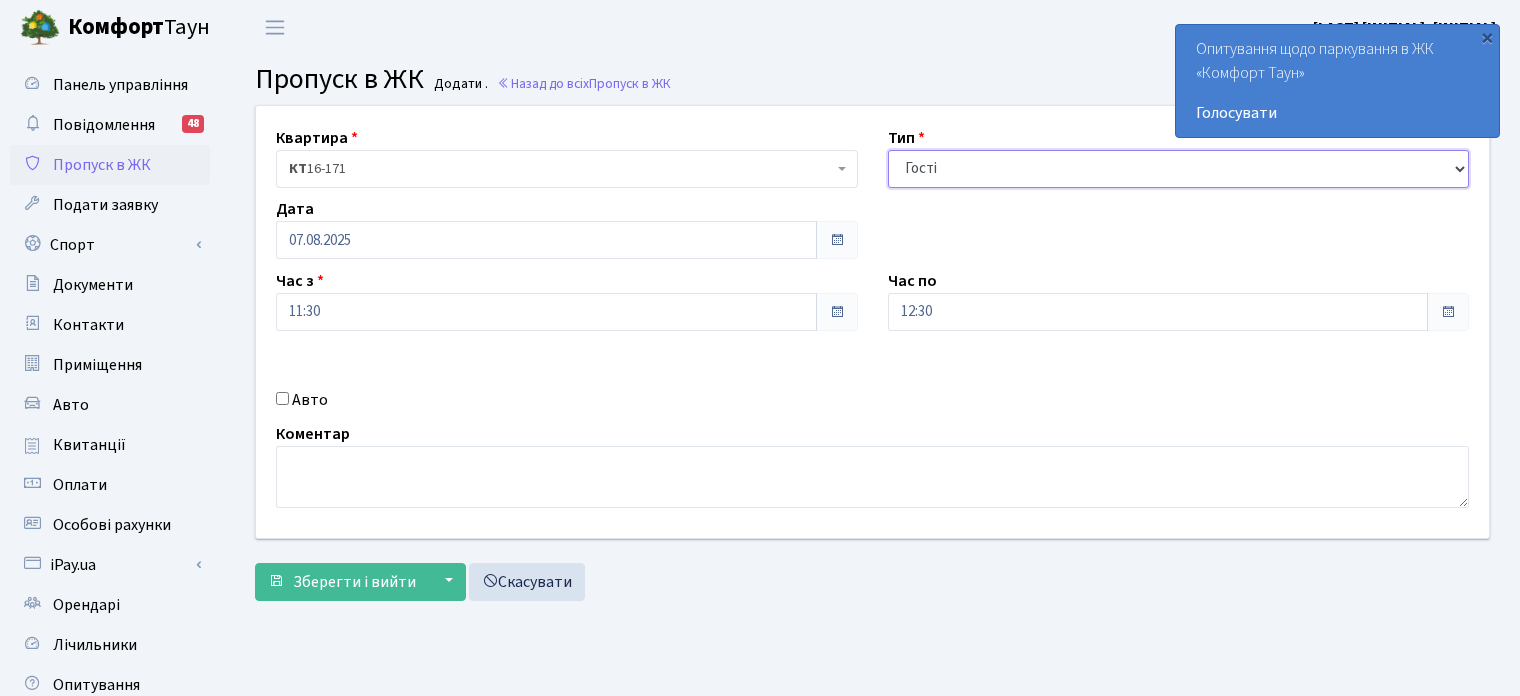 click on "-
Доставка
Таксі
Гості
Сервіс" at bounding box center (1179, 169) 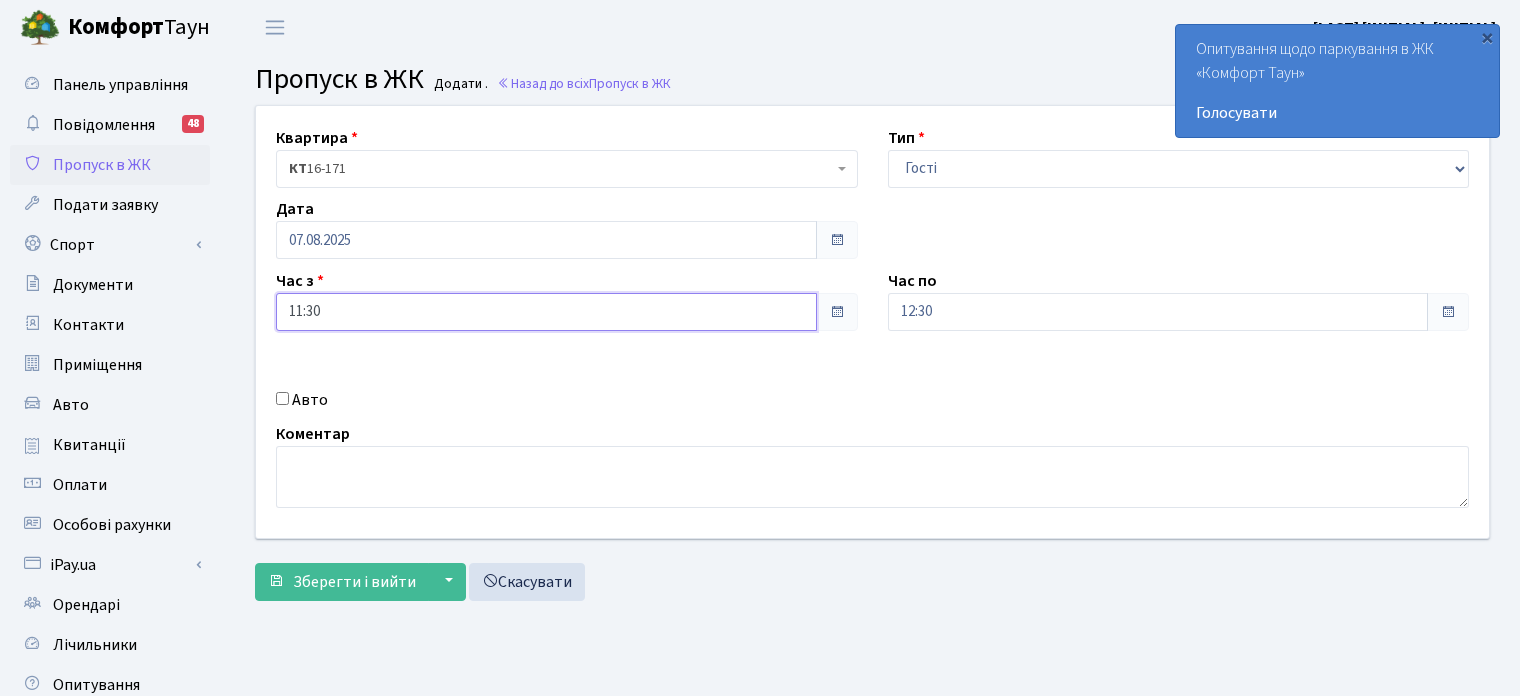 click on "11:30" at bounding box center [546, 312] 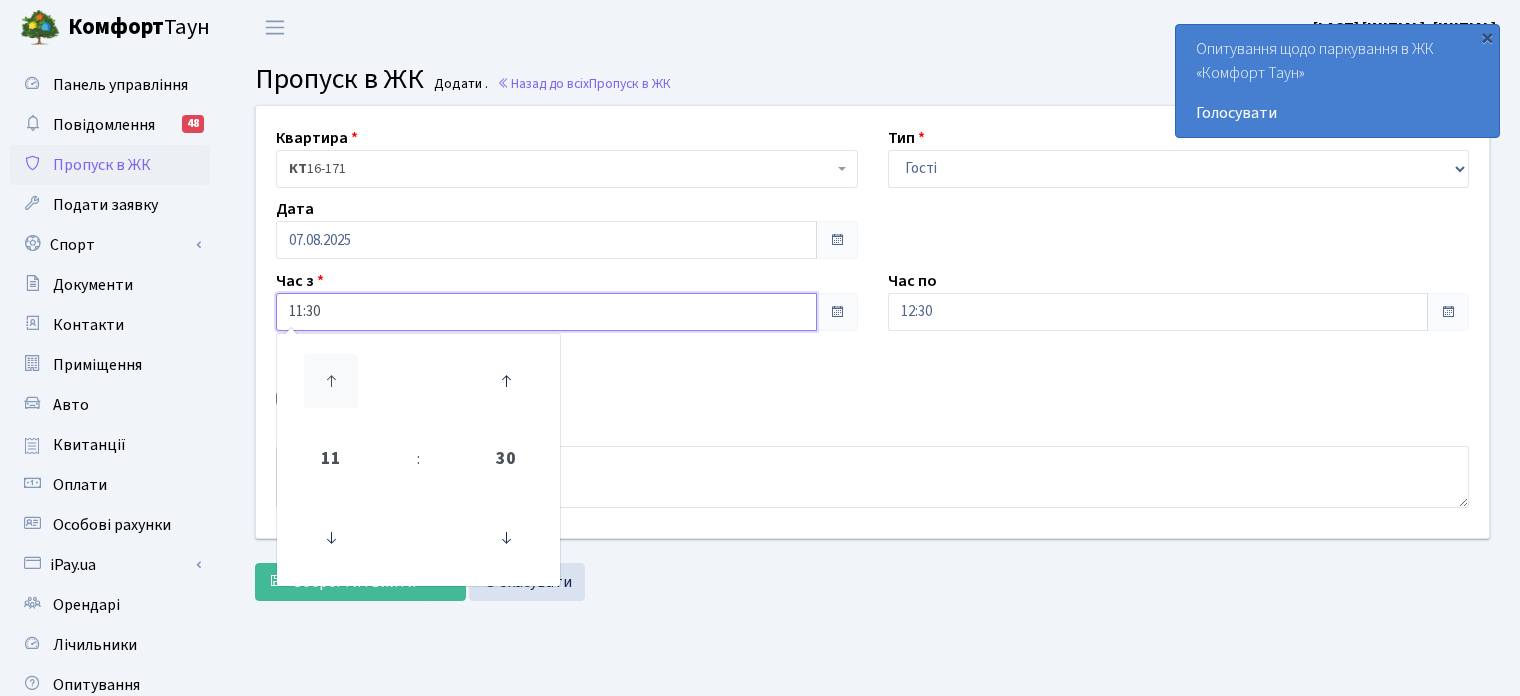 click at bounding box center [331, 381] 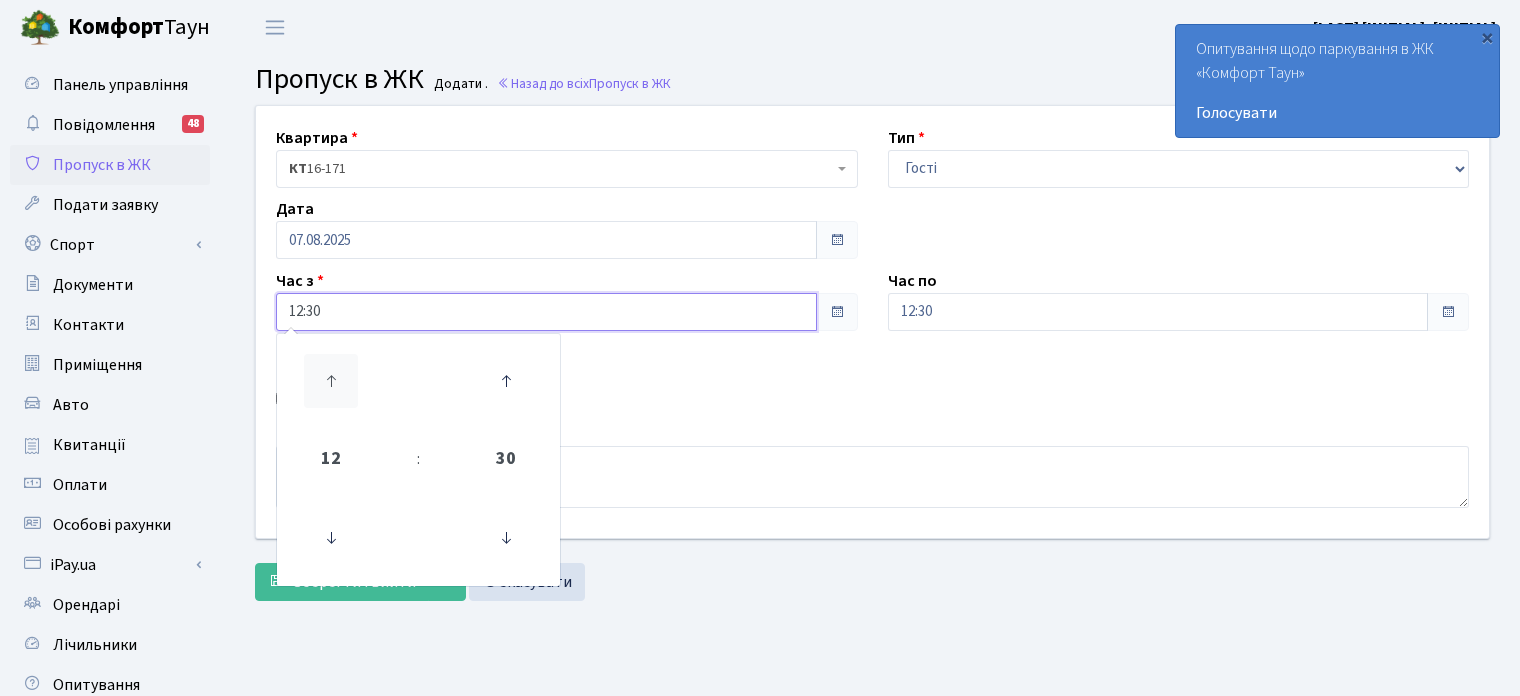 click at bounding box center [331, 381] 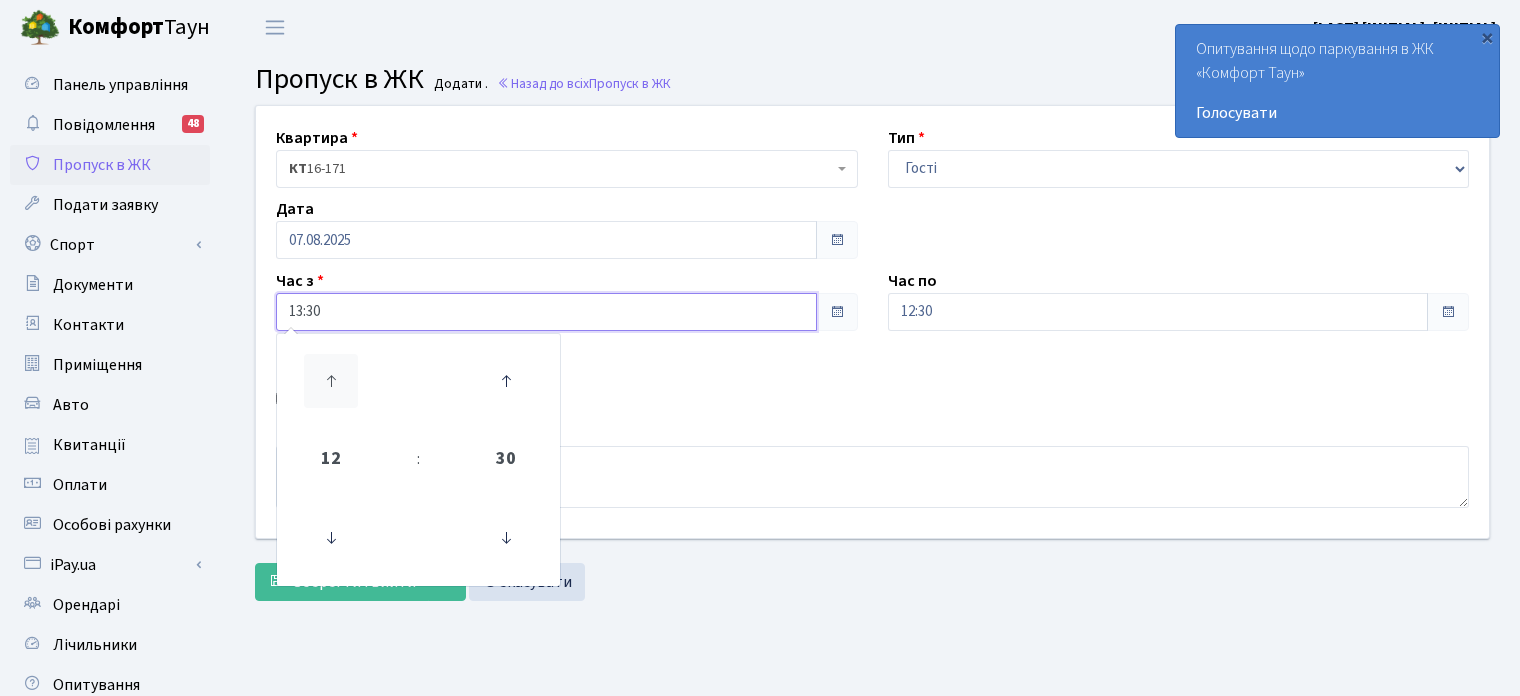 click at bounding box center [331, 381] 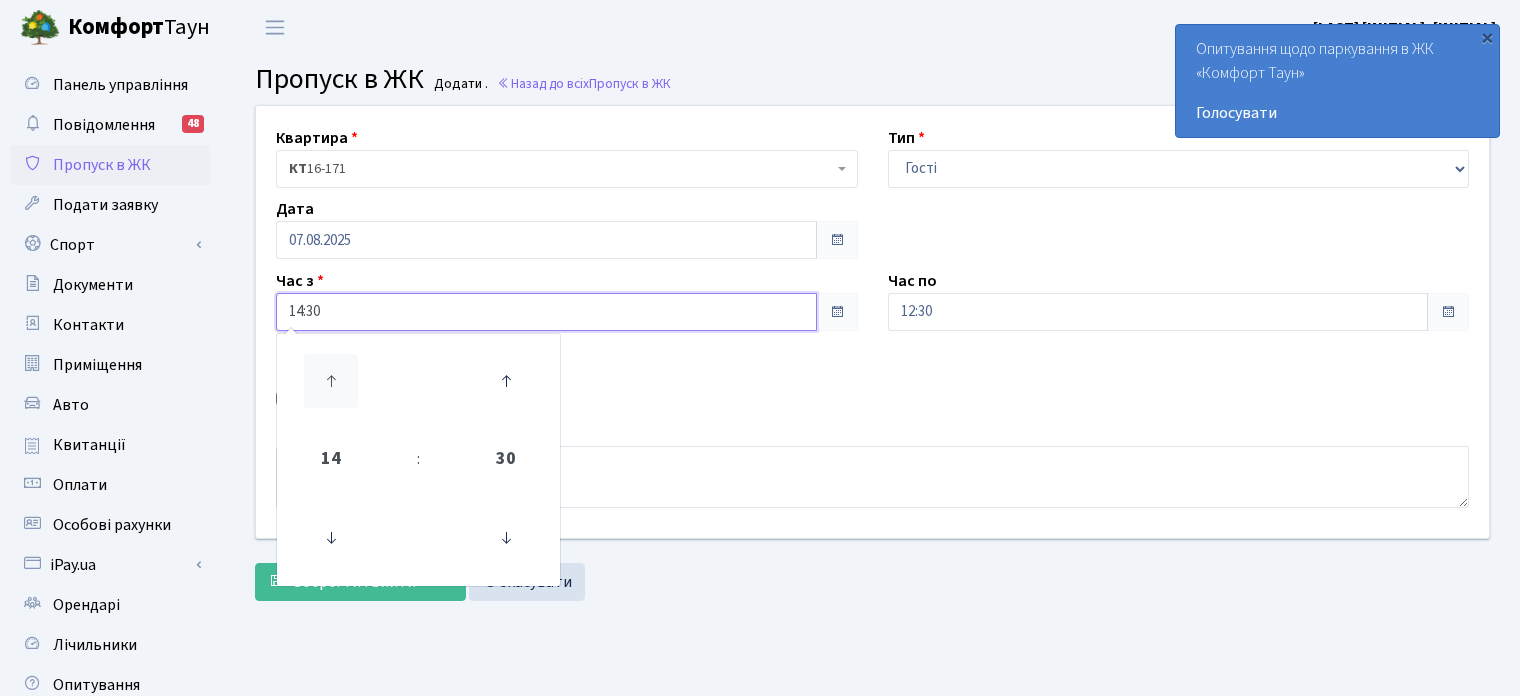 click at bounding box center [331, 381] 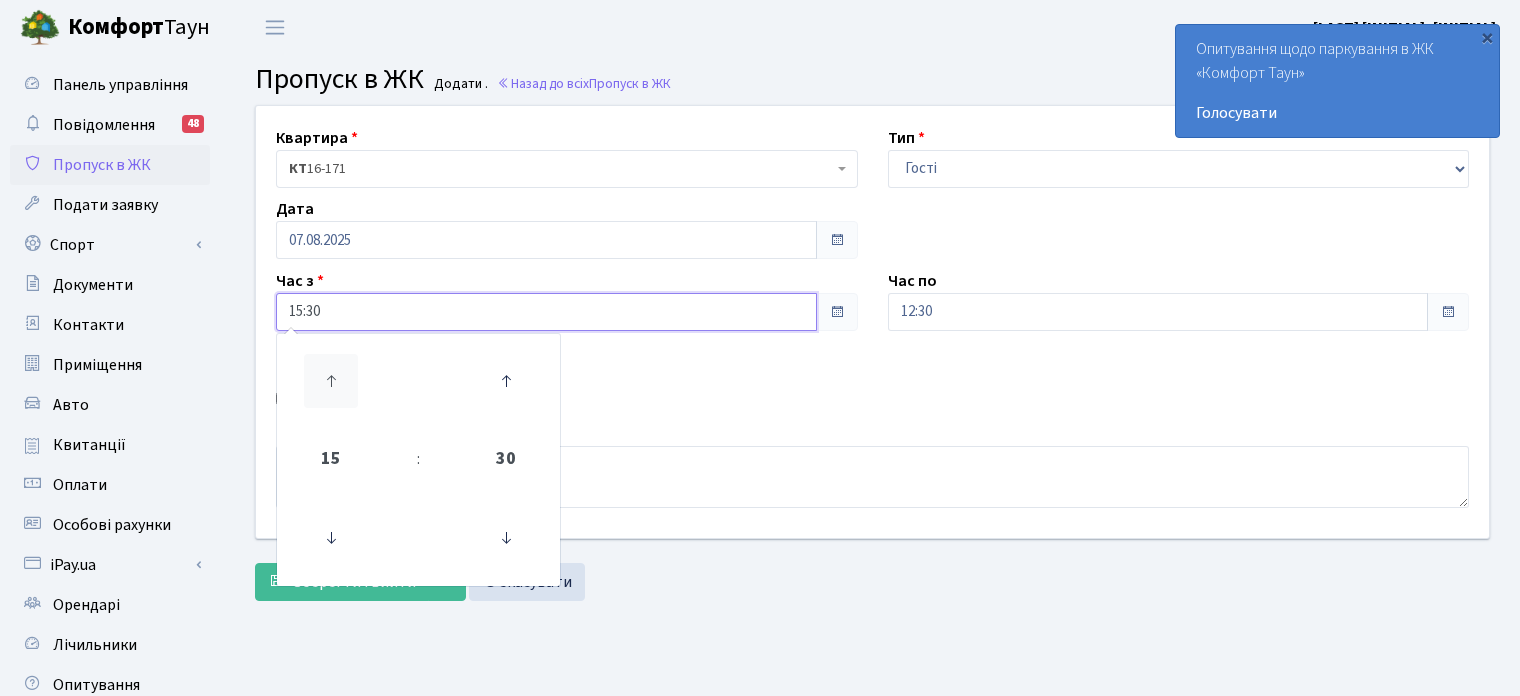 click at bounding box center (331, 381) 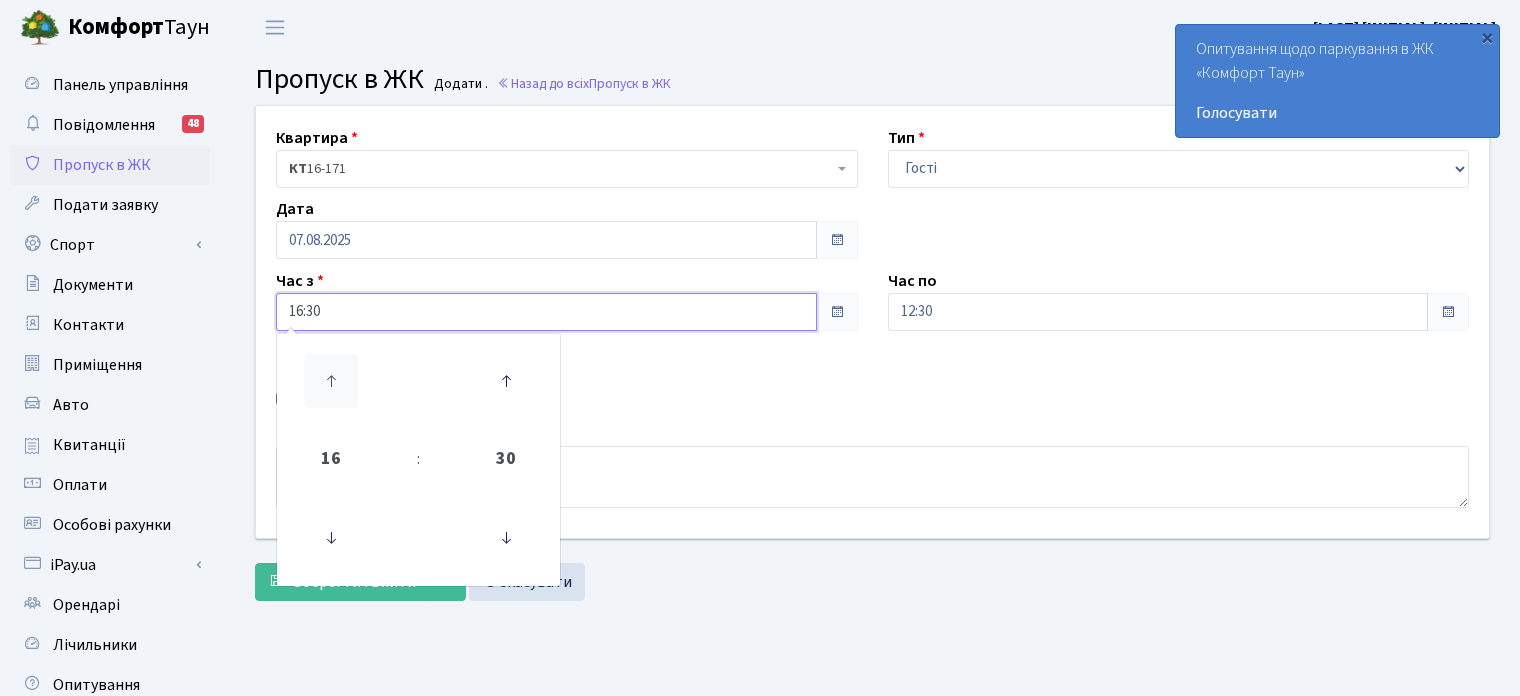 click at bounding box center [331, 381] 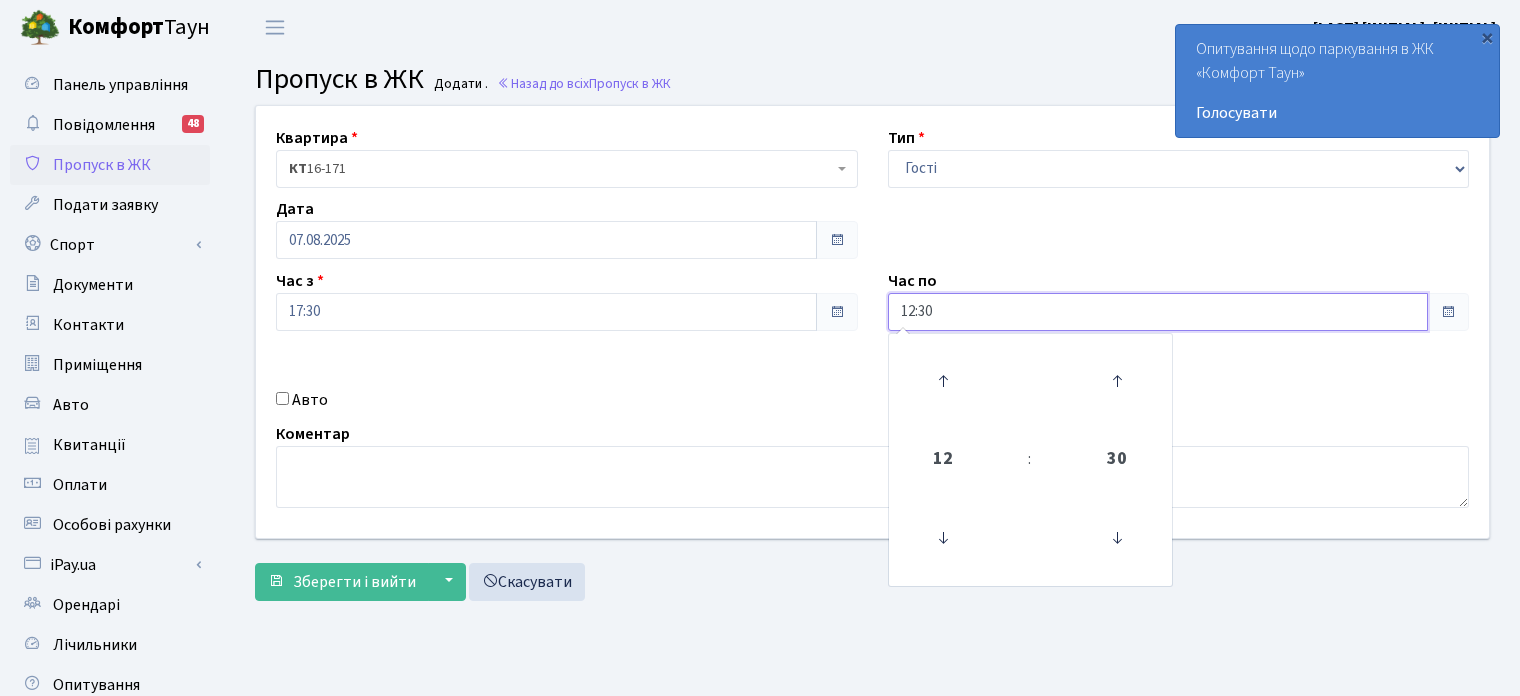 click on "12:30" at bounding box center [1158, 312] 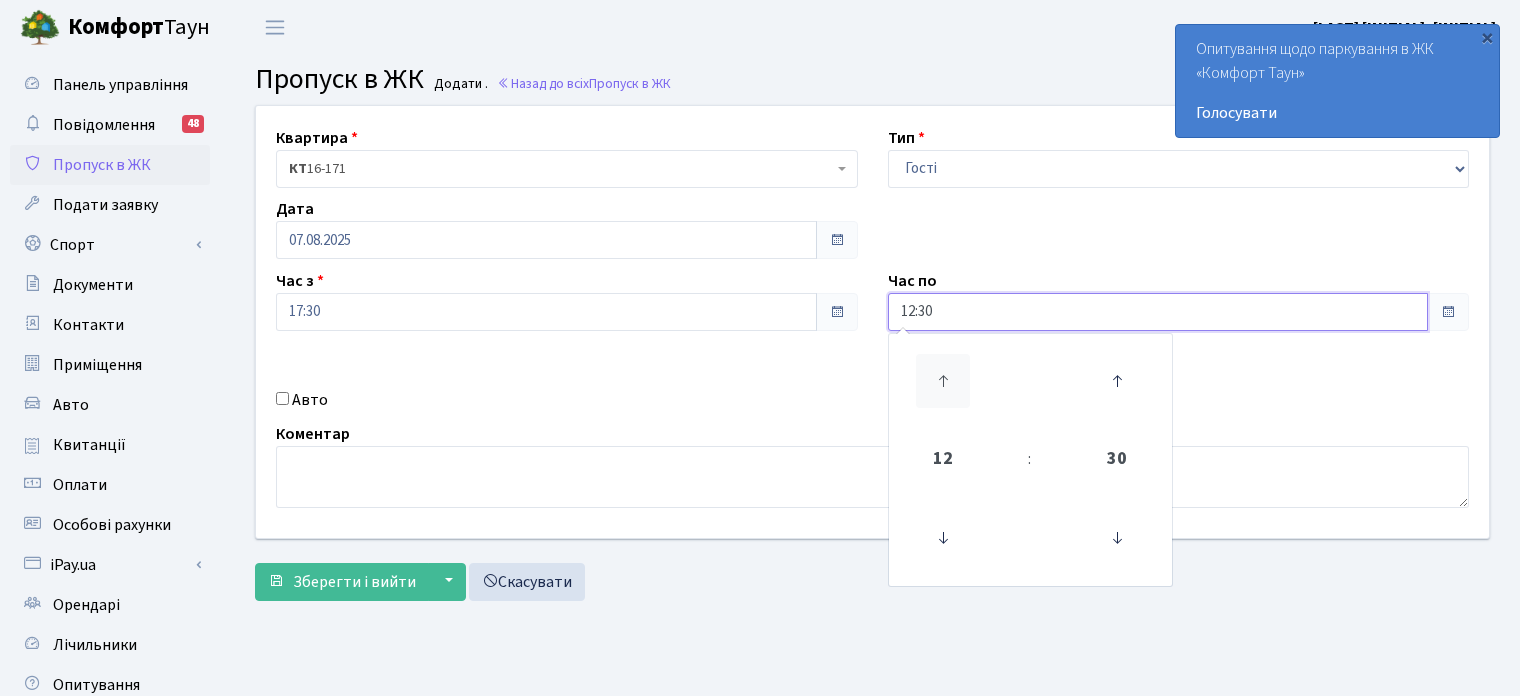 click at bounding box center [943, 381] 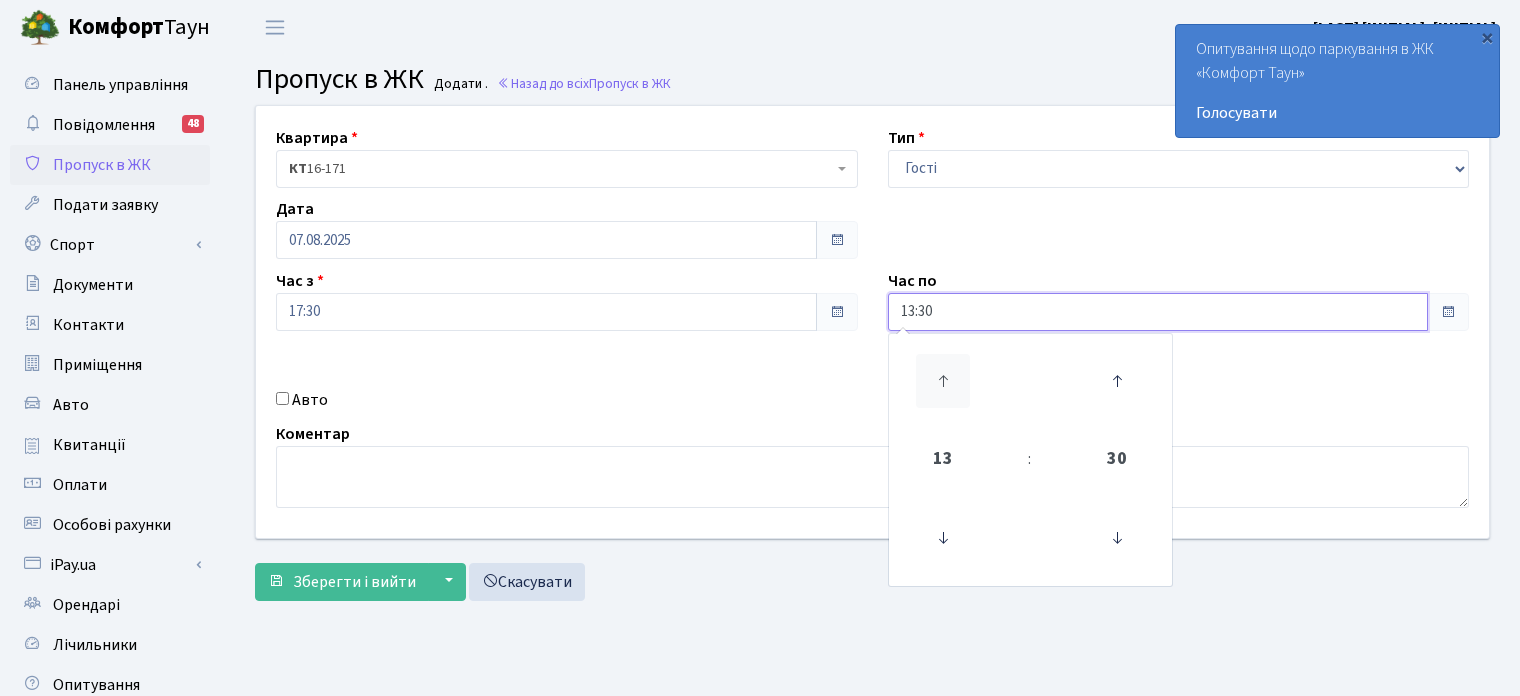 click at bounding box center [943, 381] 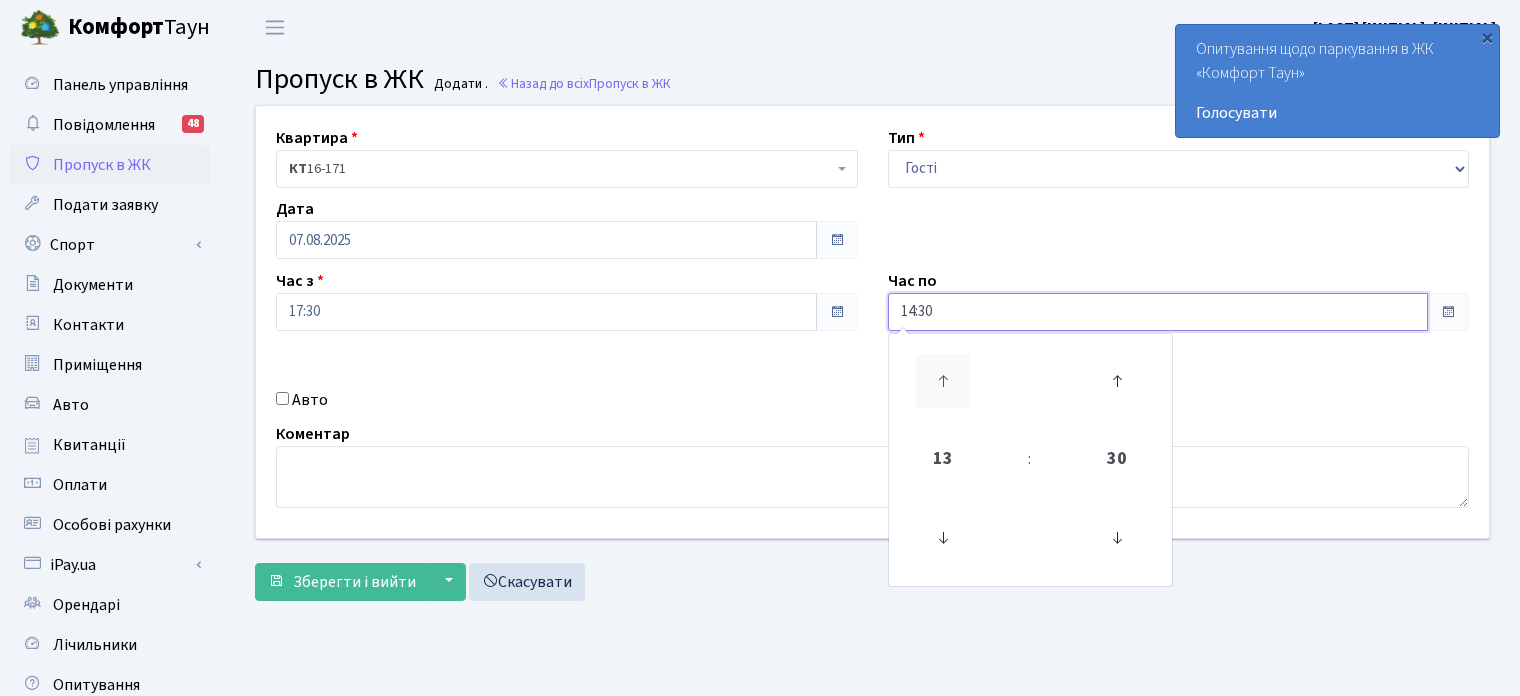 click at bounding box center (943, 381) 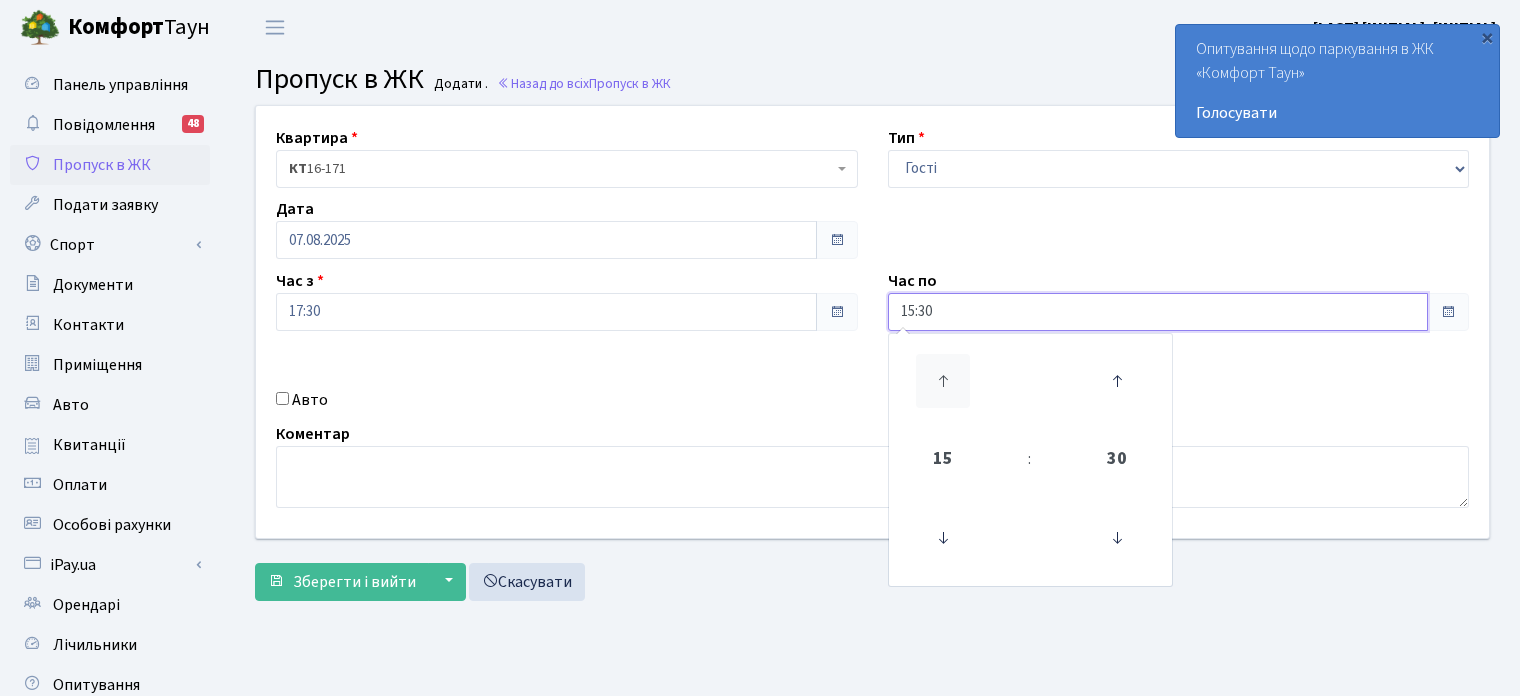 click at bounding box center [943, 381] 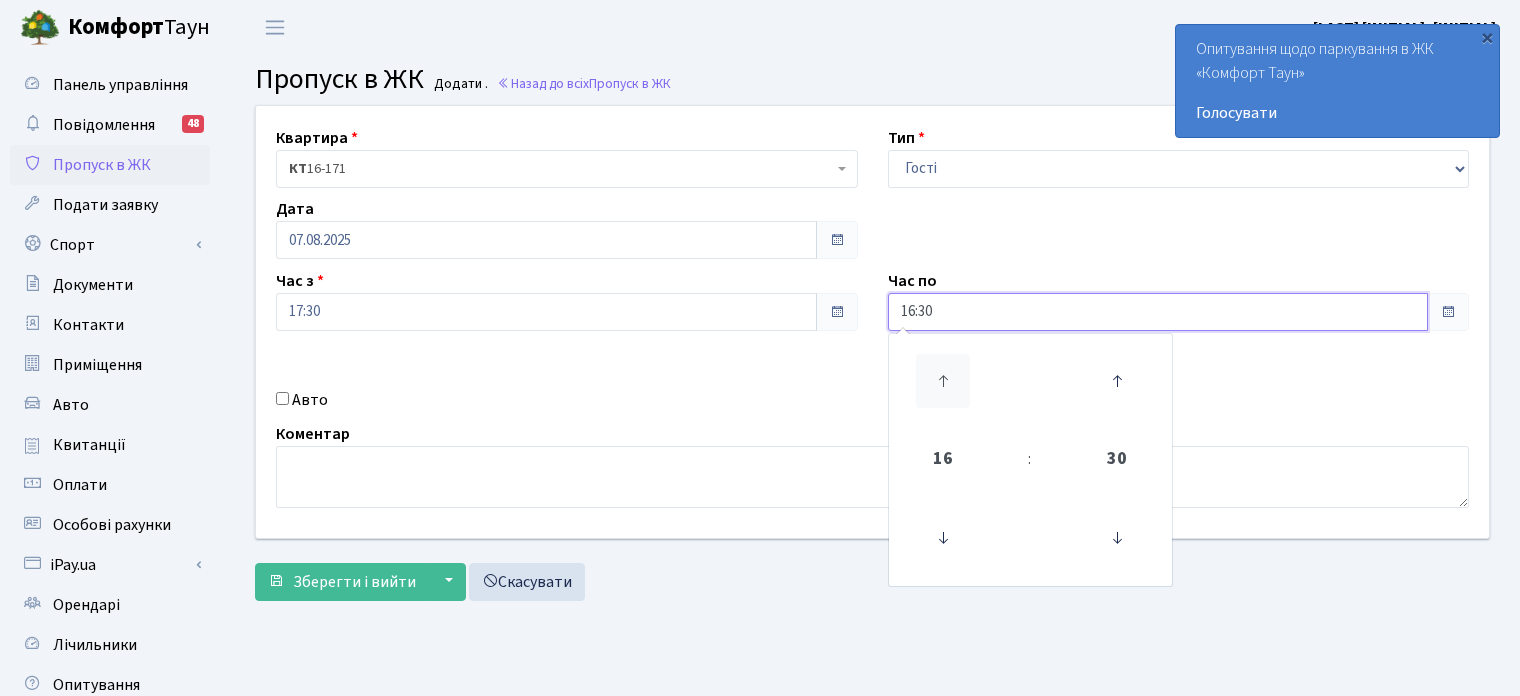 click at bounding box center (943, 381) 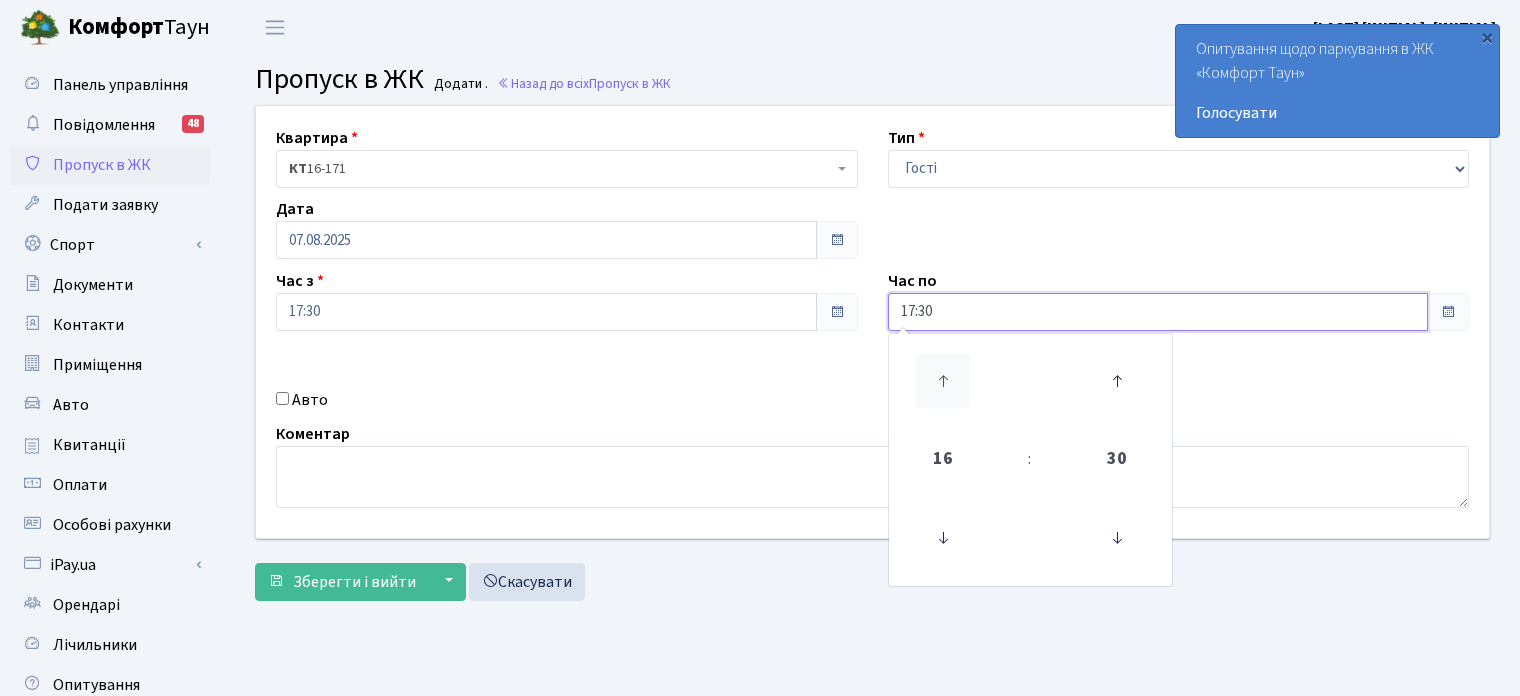 click at bounding box center (943, 381) 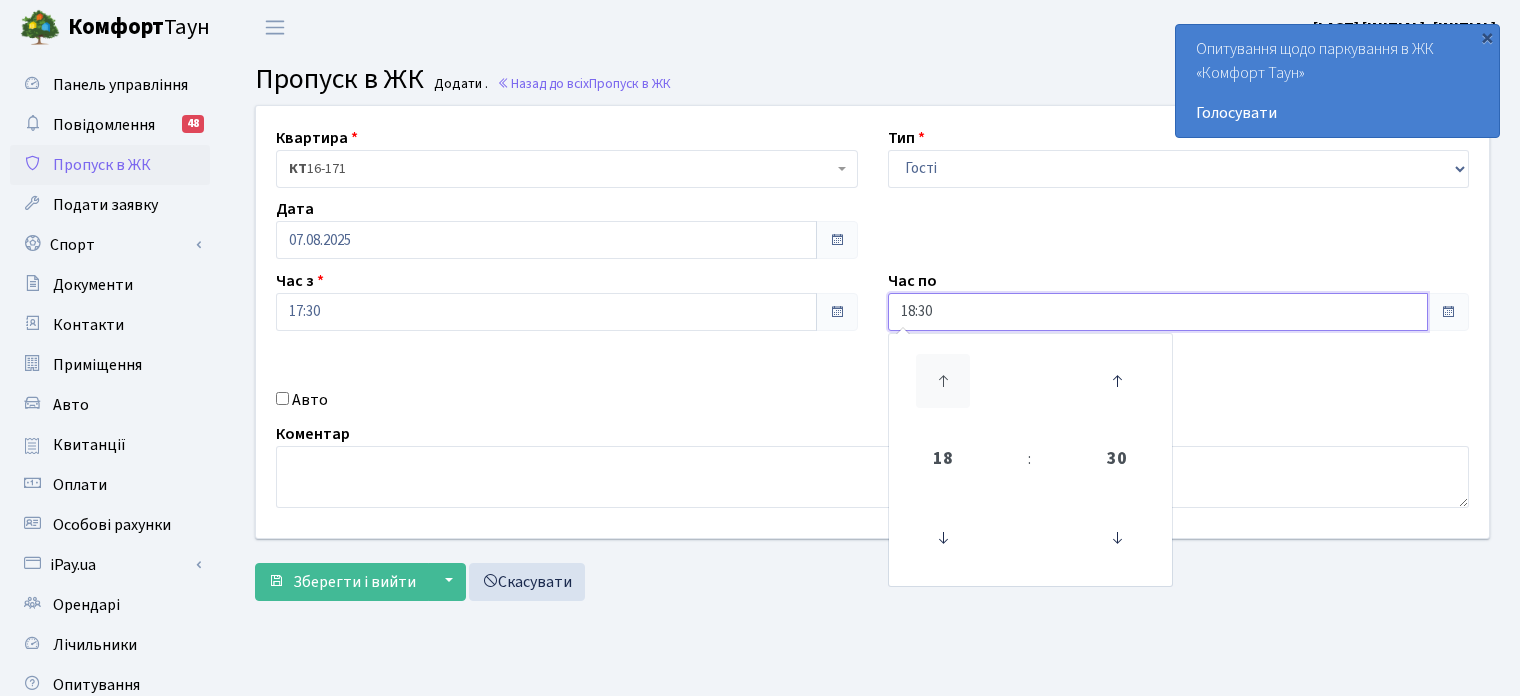 click at bounding box center [943, 381] 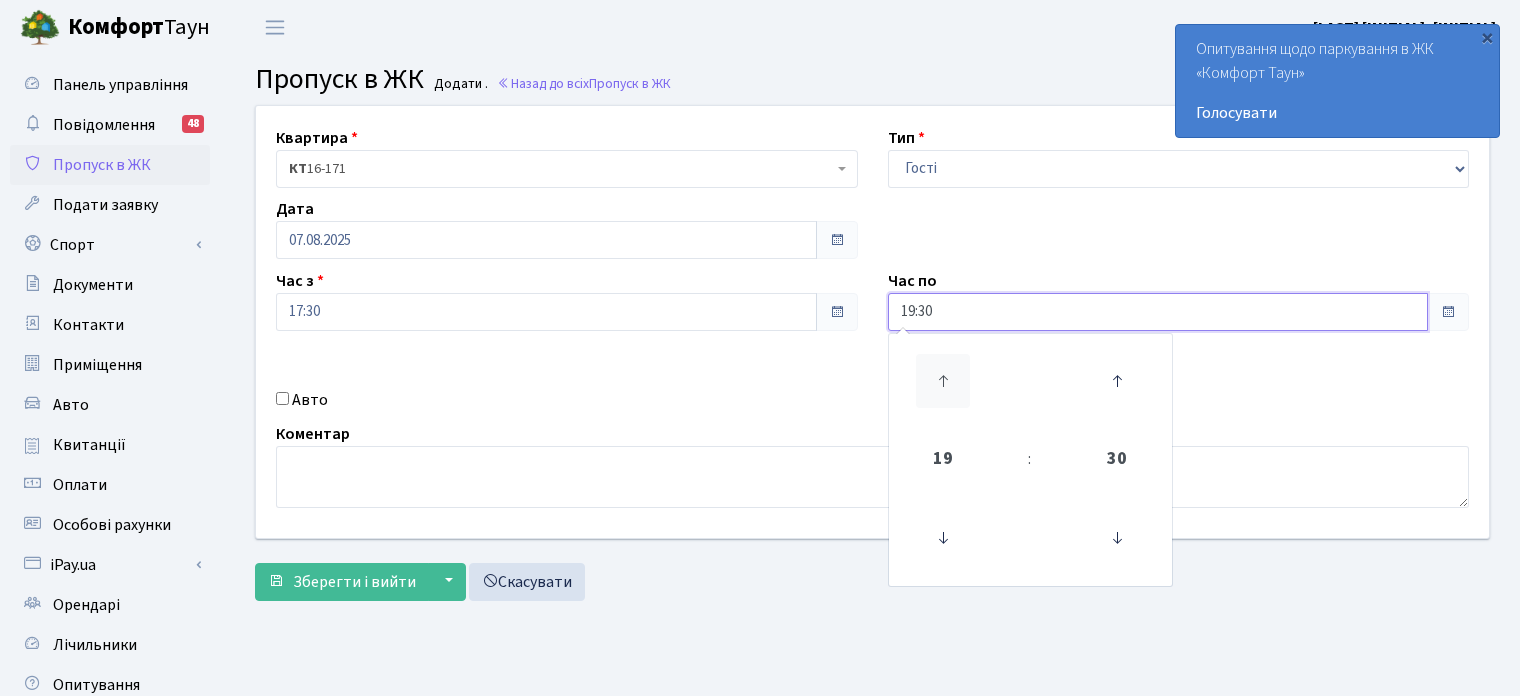 click at bounding box center (943, 381) 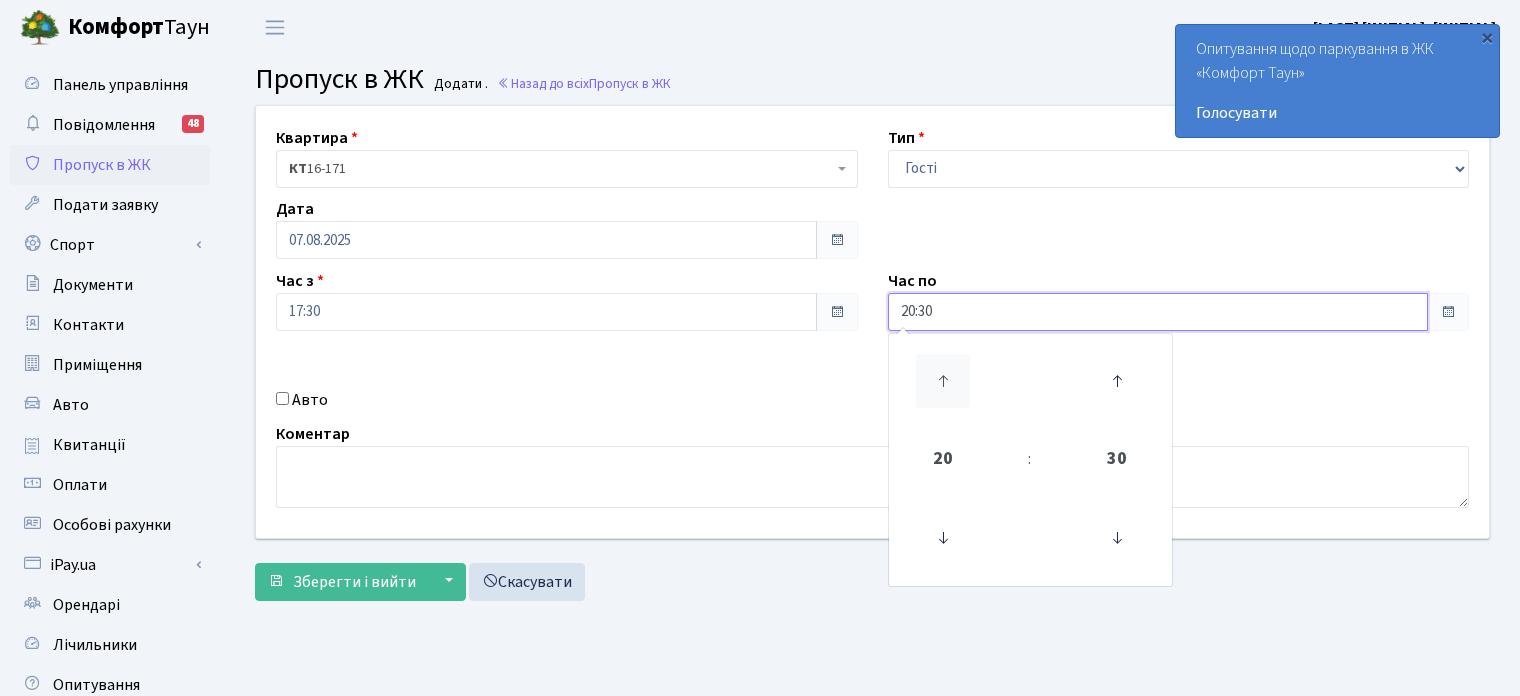 click at bounding box center [943, 381] 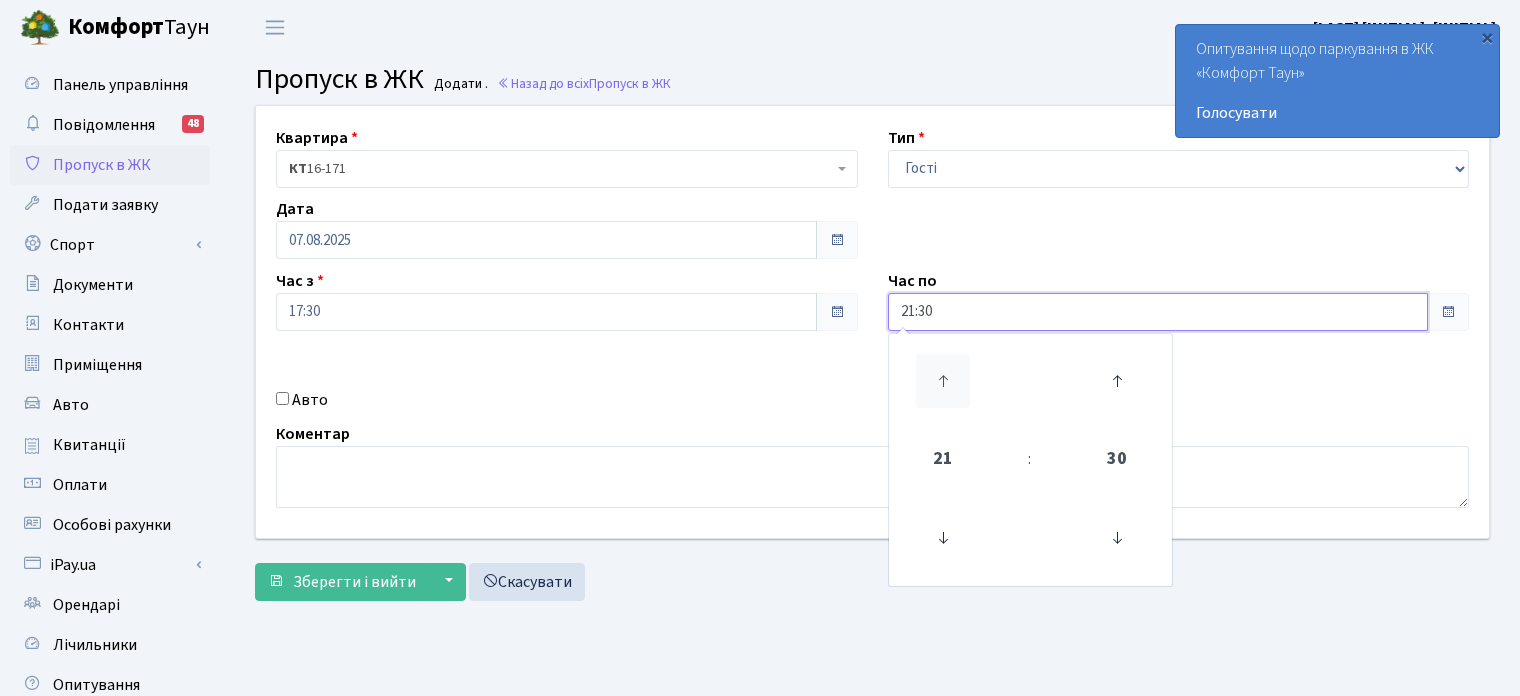 click at bounding box center (943, 381) 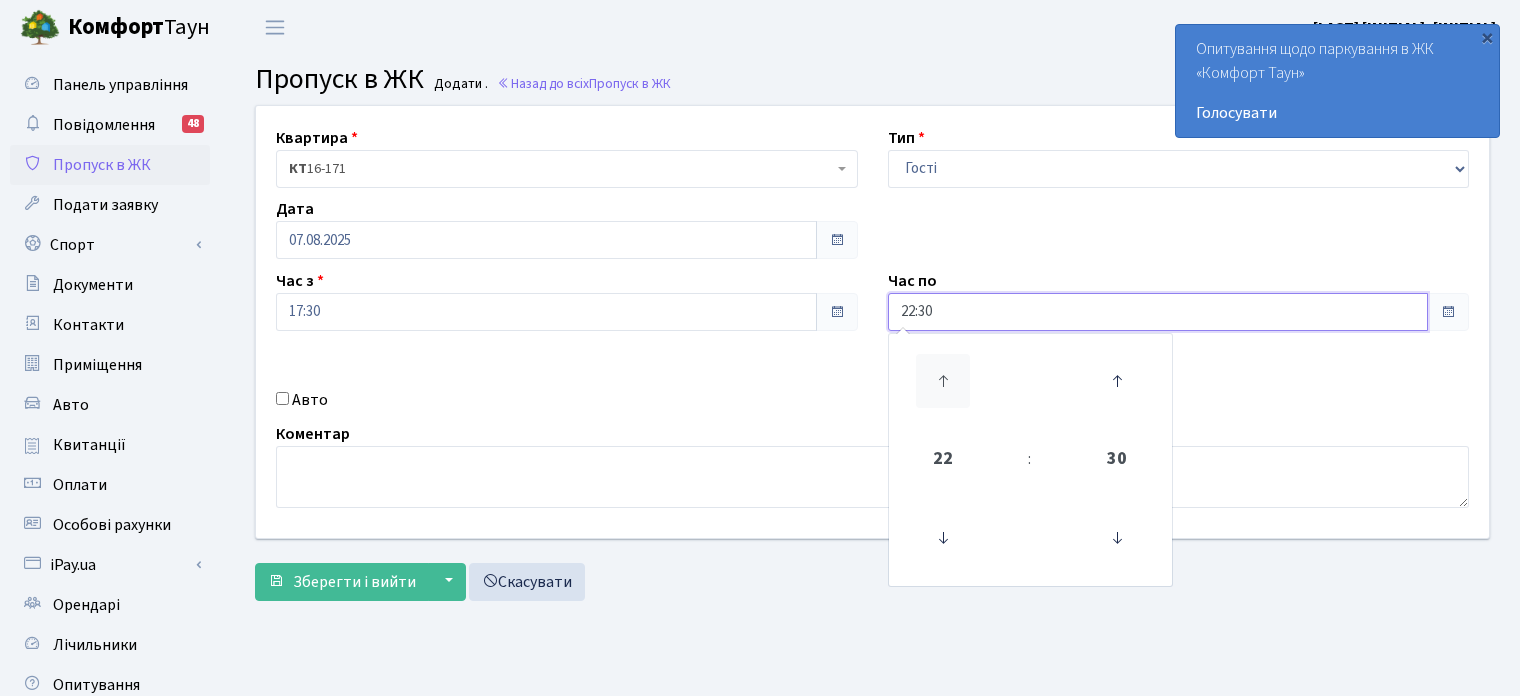 click at bounding box center [943, 381] 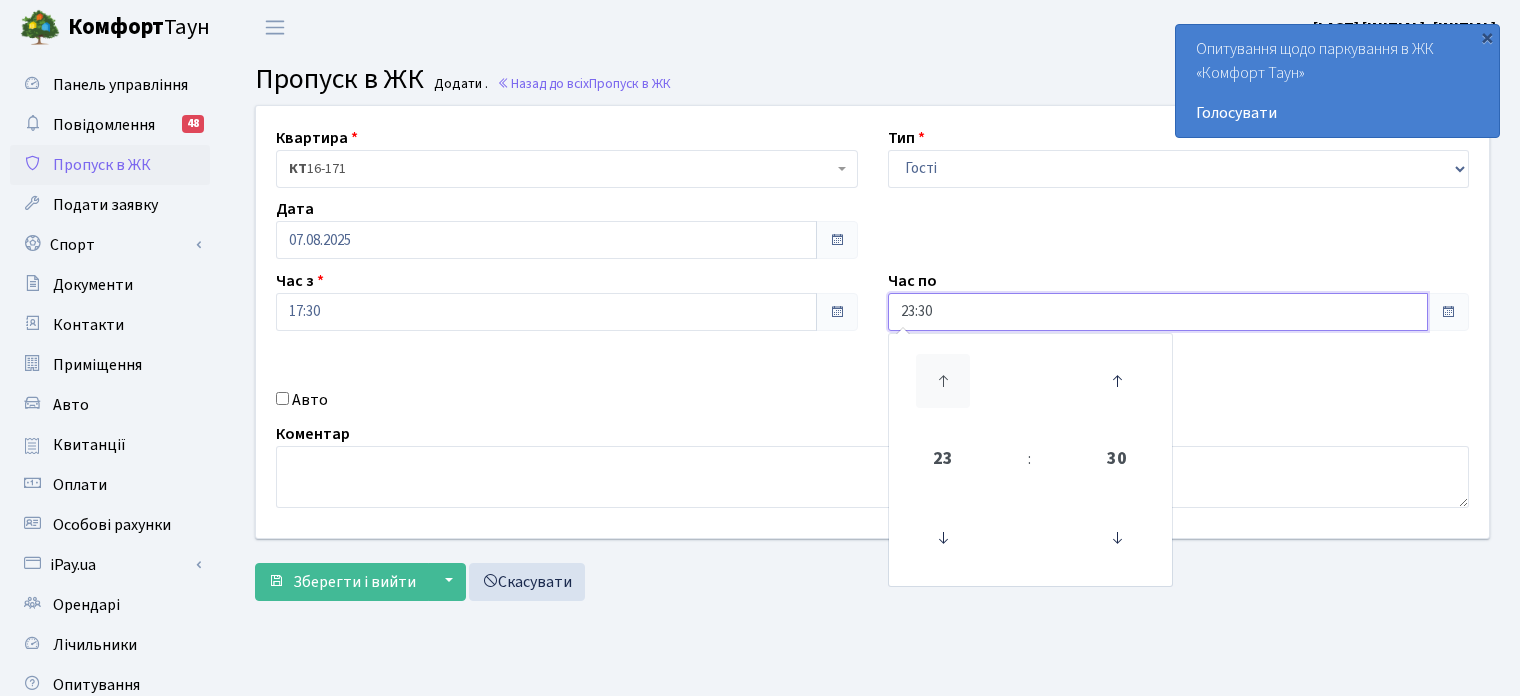 click at bounding box center (943, 381) 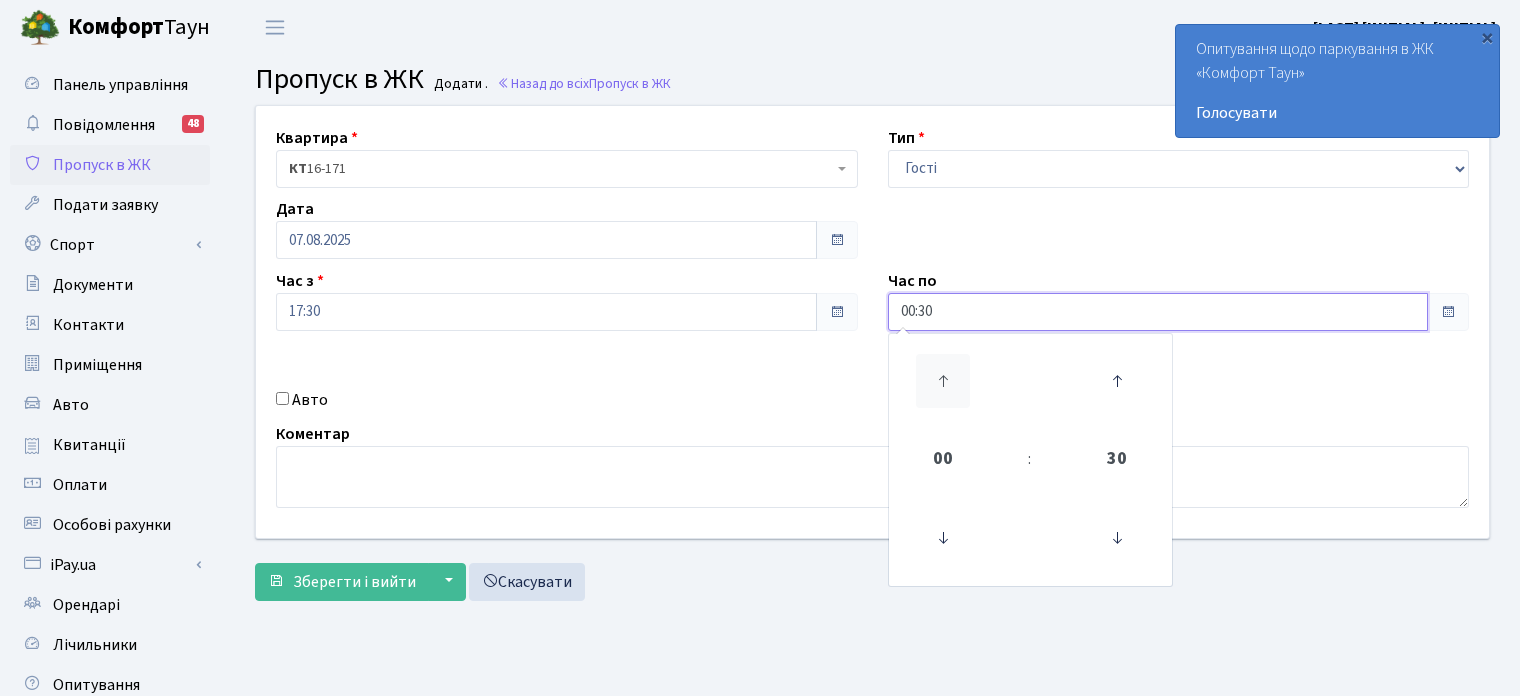 click at bounding box center (943, 381) 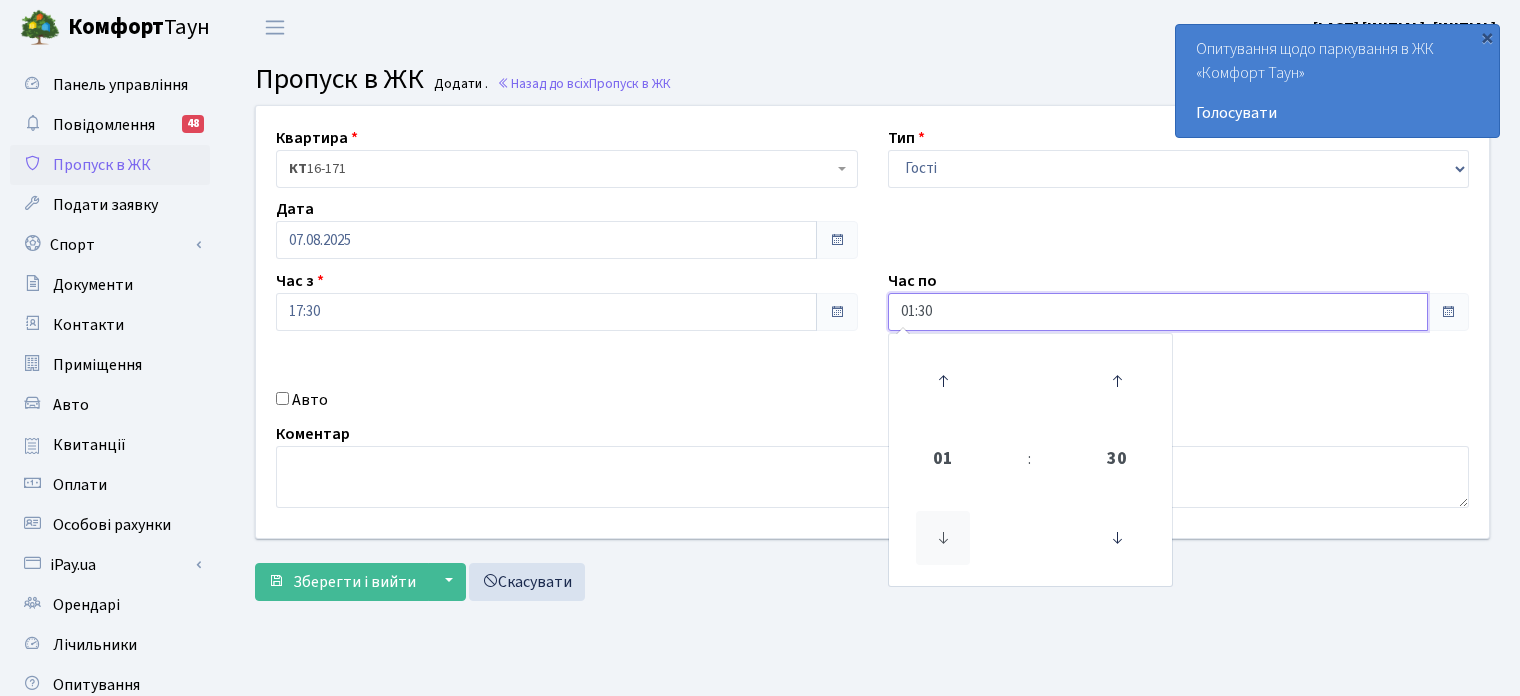 click at bounding box center [943, 538] 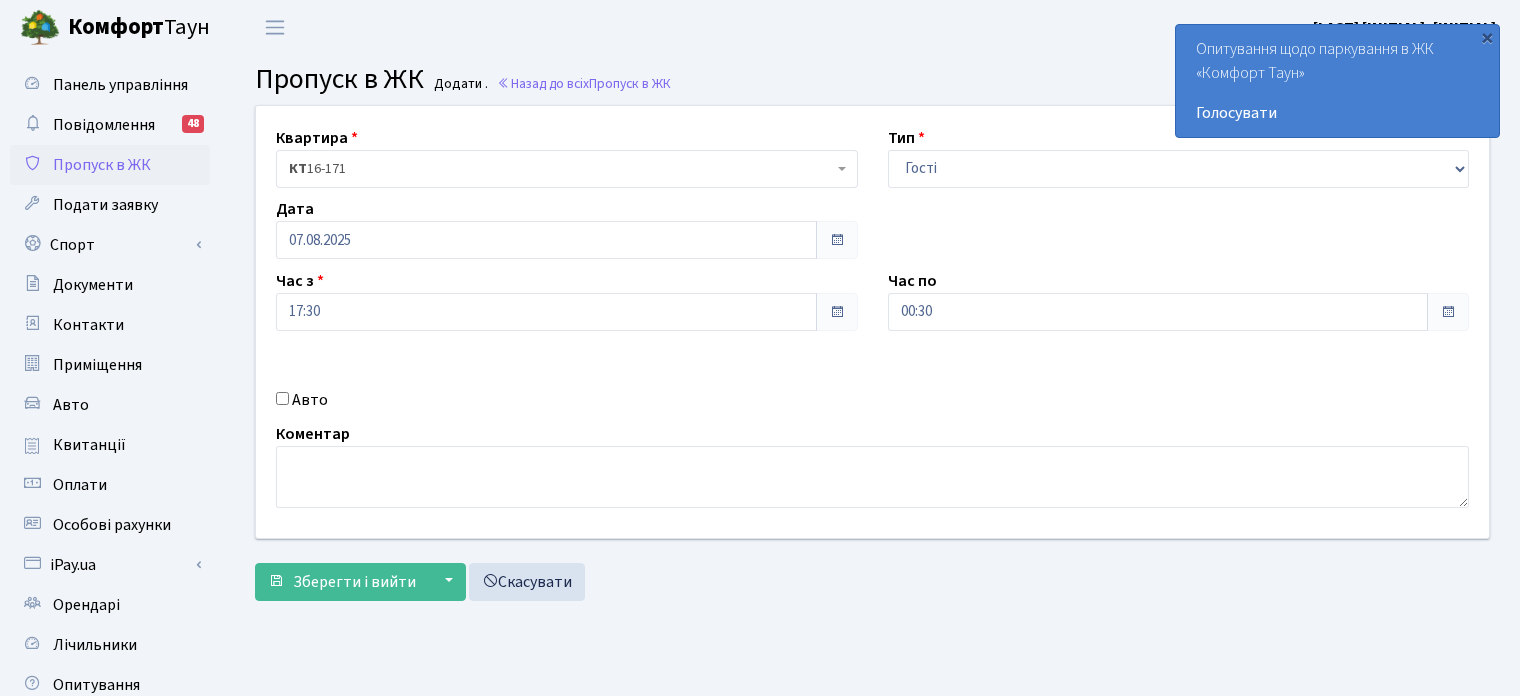 click on "Авто" at bounding box center [567, 400] 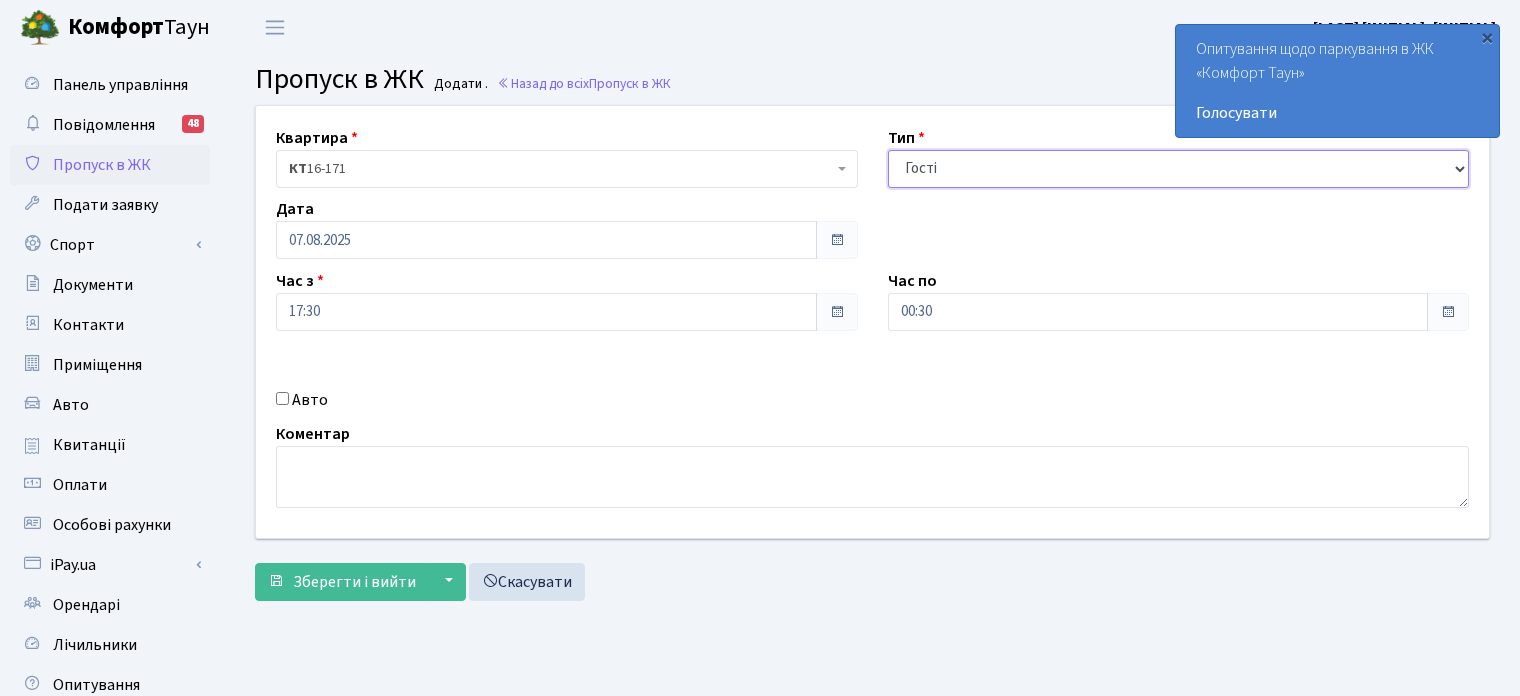 click on "-
Доставка
Таксі
Гості
Сервіс" at bounding box center (1179, 169) 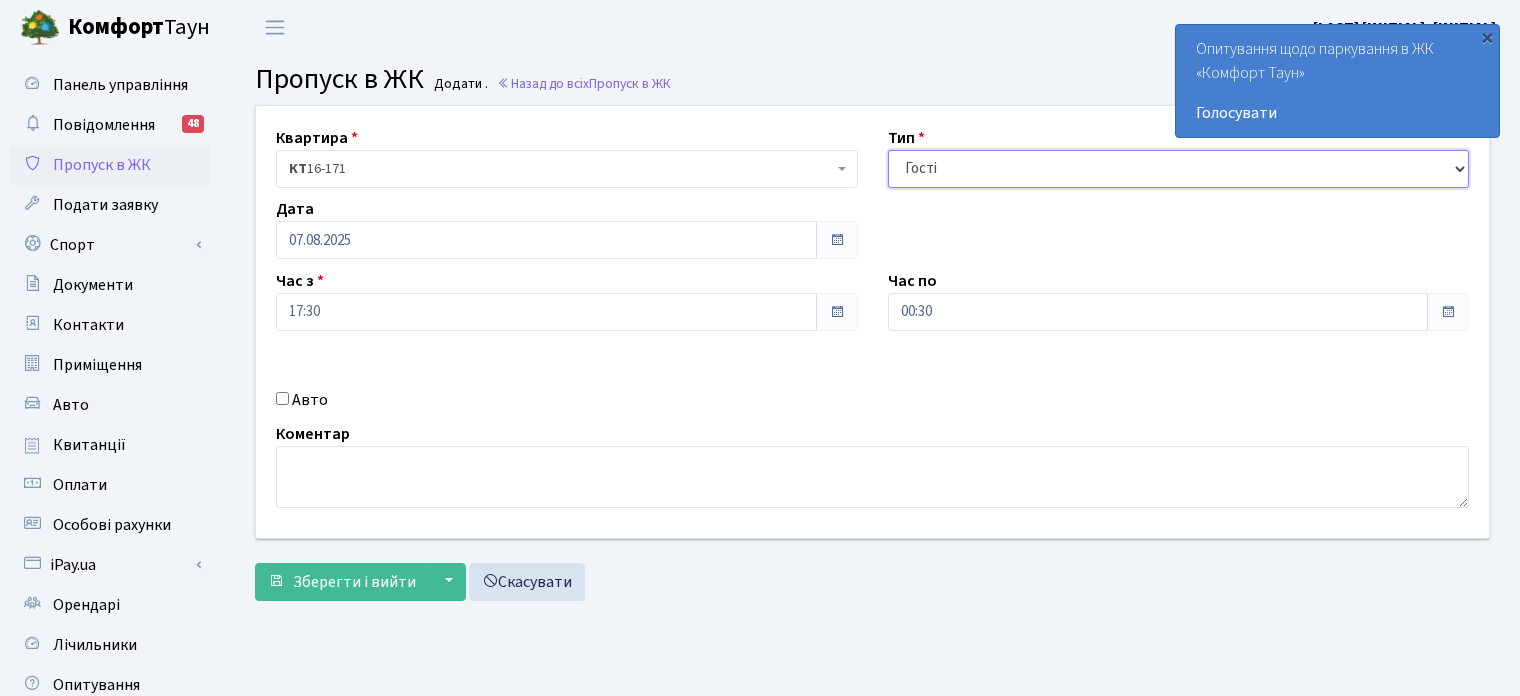 click on "-
Доставка
Таксі
Гості
Сервіс" at bounding box center [1179, 169] 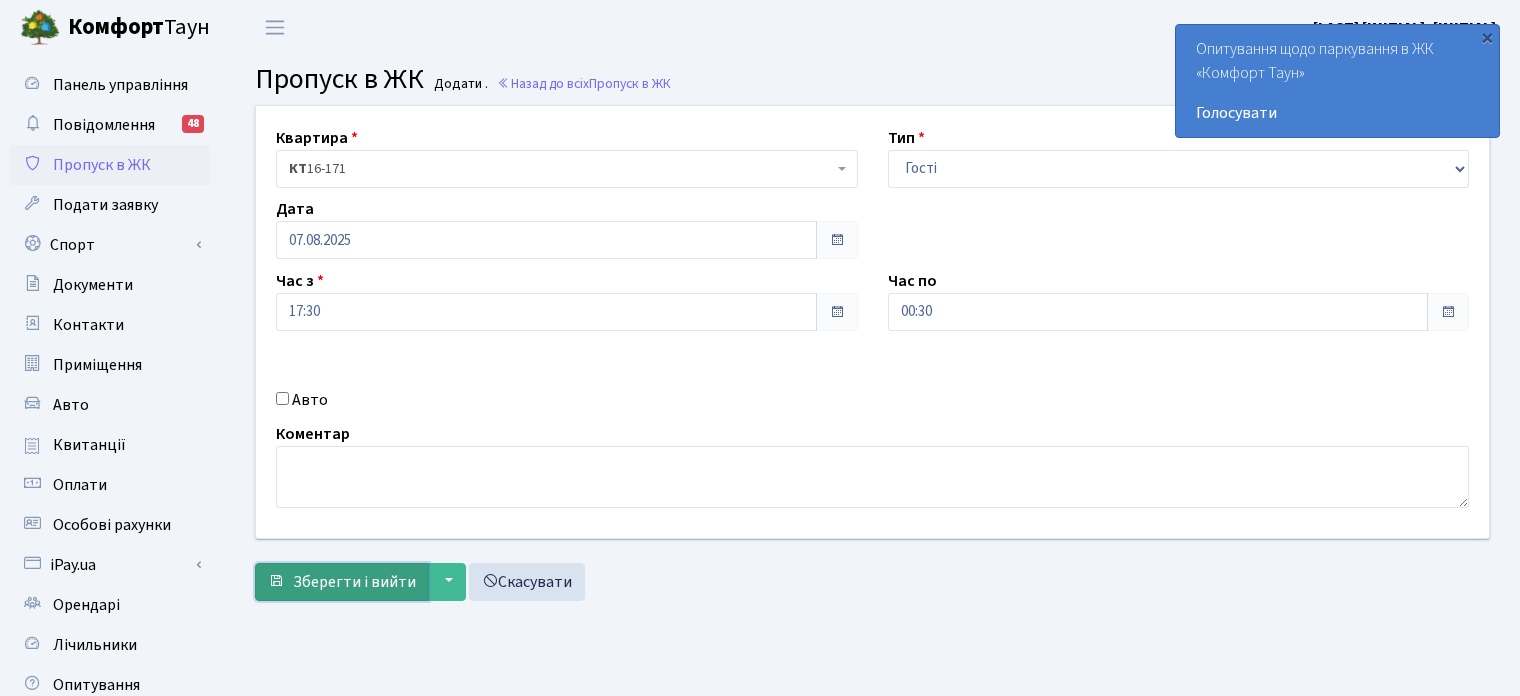 click on "Зберегти і вийти" at bounding box center [354, 582] 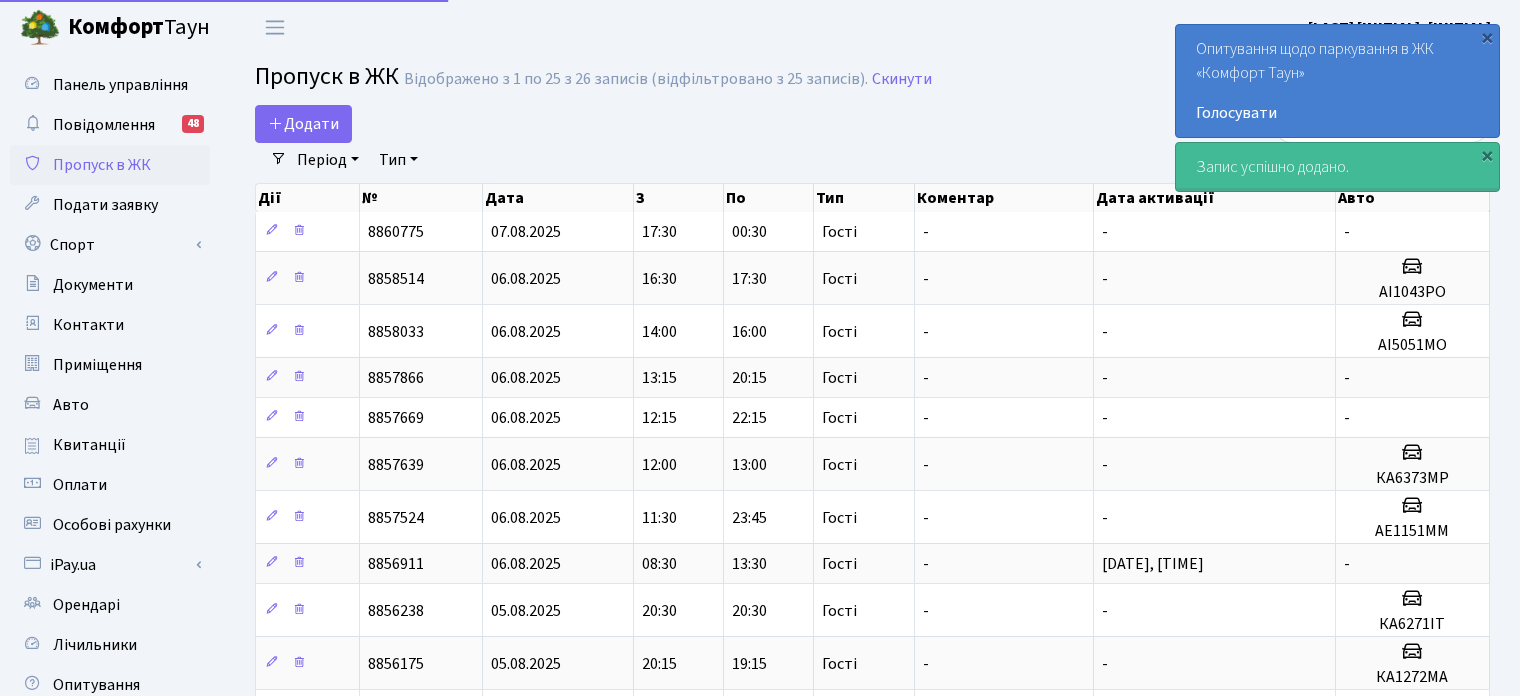 select on "25" 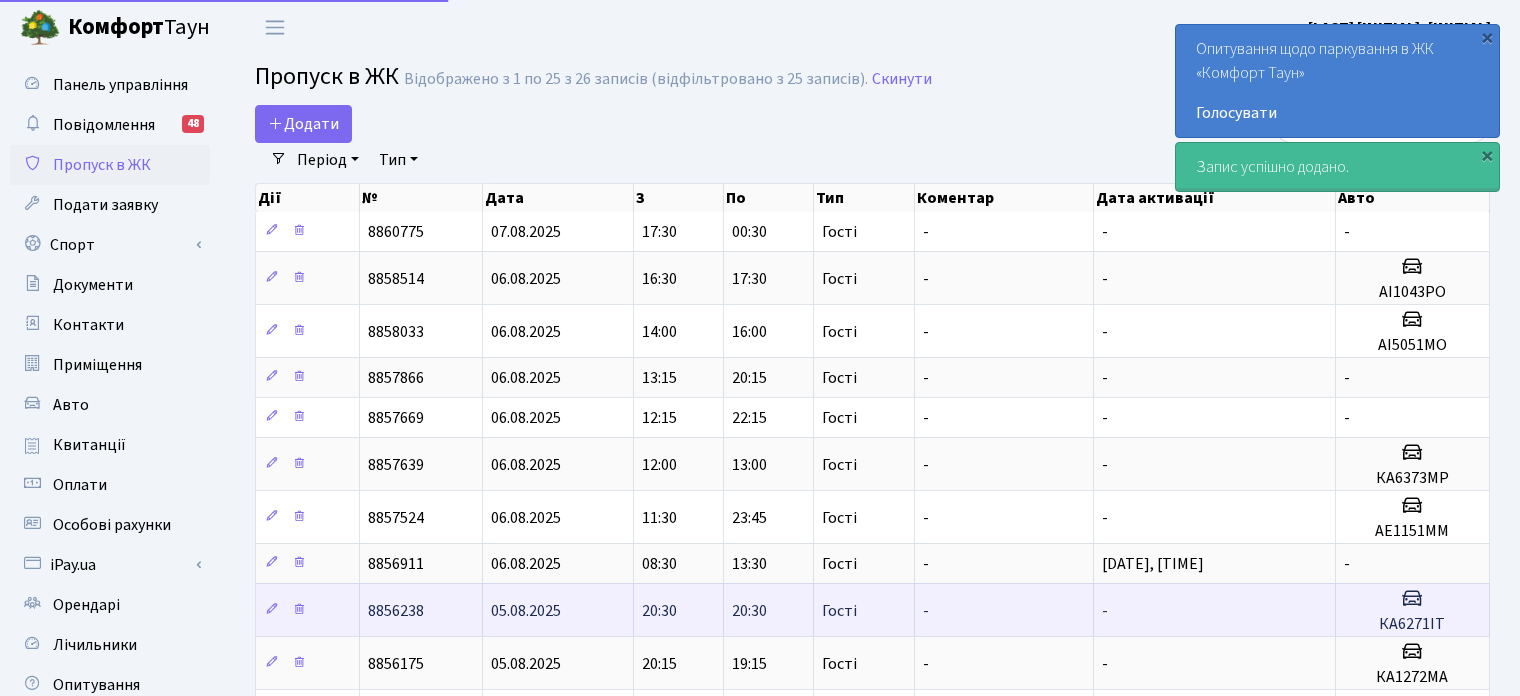 scroll, scrollTop: 0, scrollLeft: 0, axis: both 